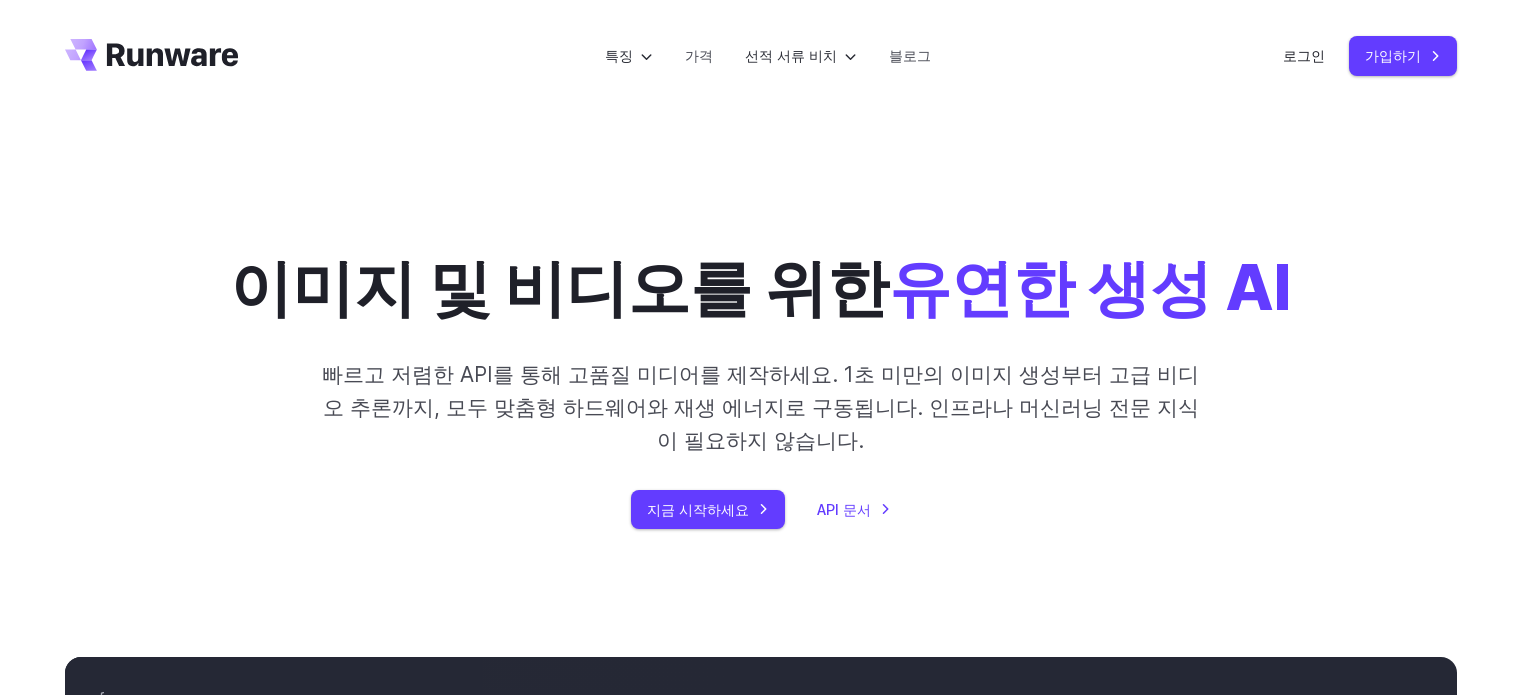 scroll, scrollTop: 0, scrollLeft: 0, axis: both 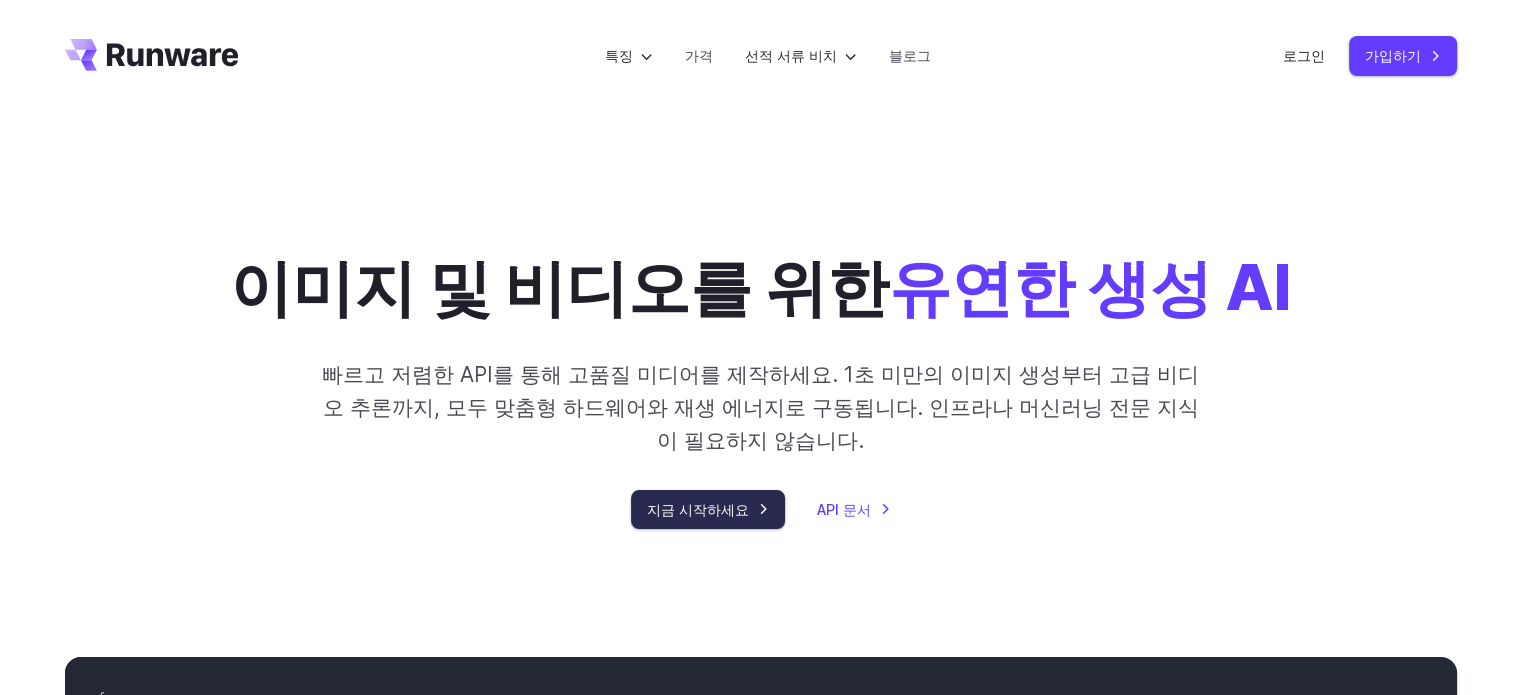 click on "지금 시작하세요" at bounding box center (708, 509) 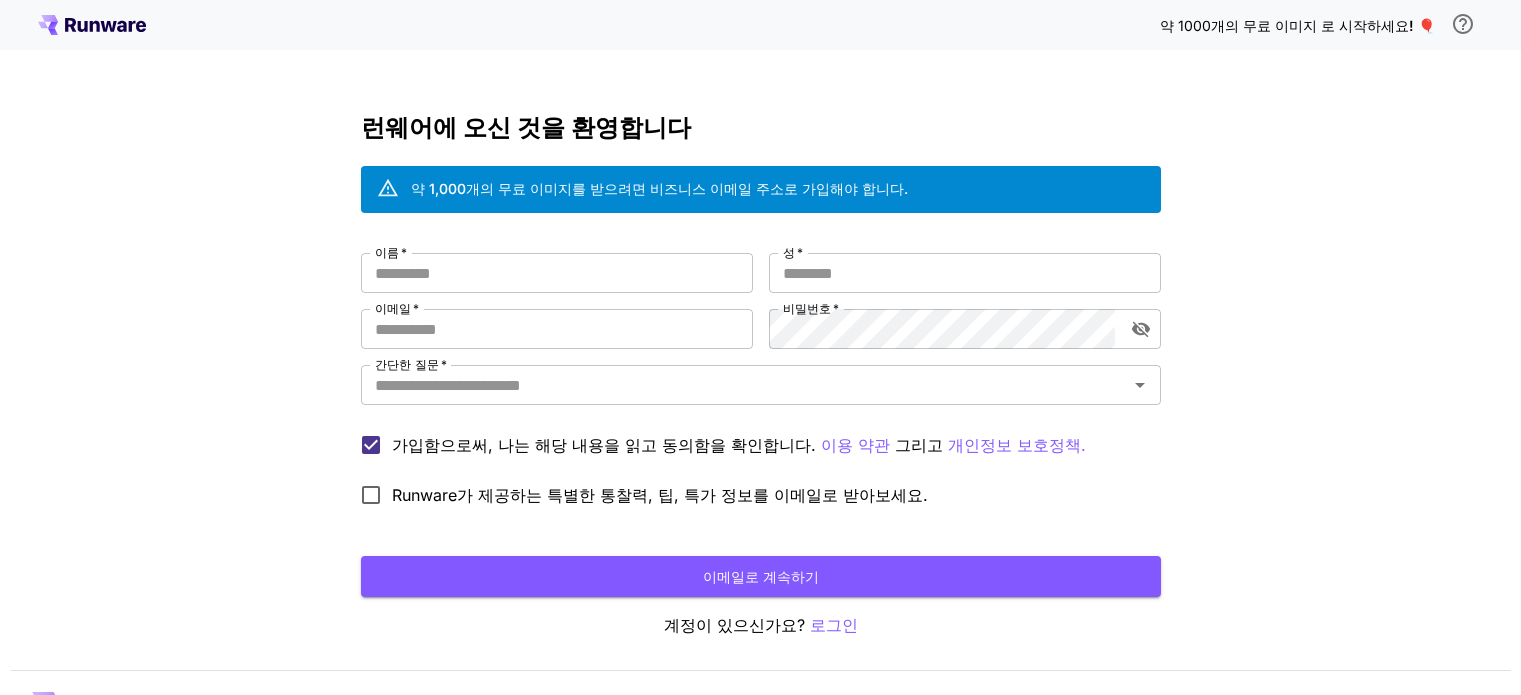 scroll, scrollTop: 0, scrollLeft: 0, axis: both 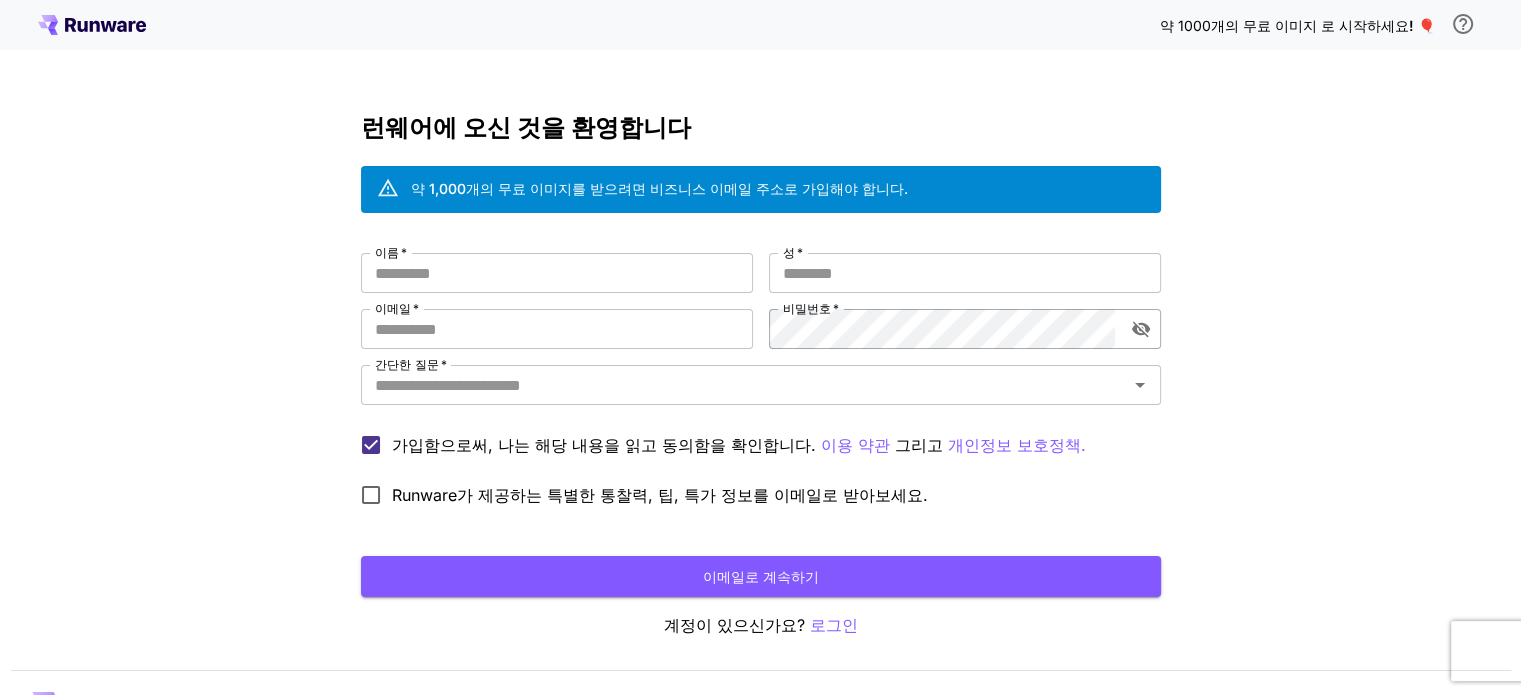 type on "**********" 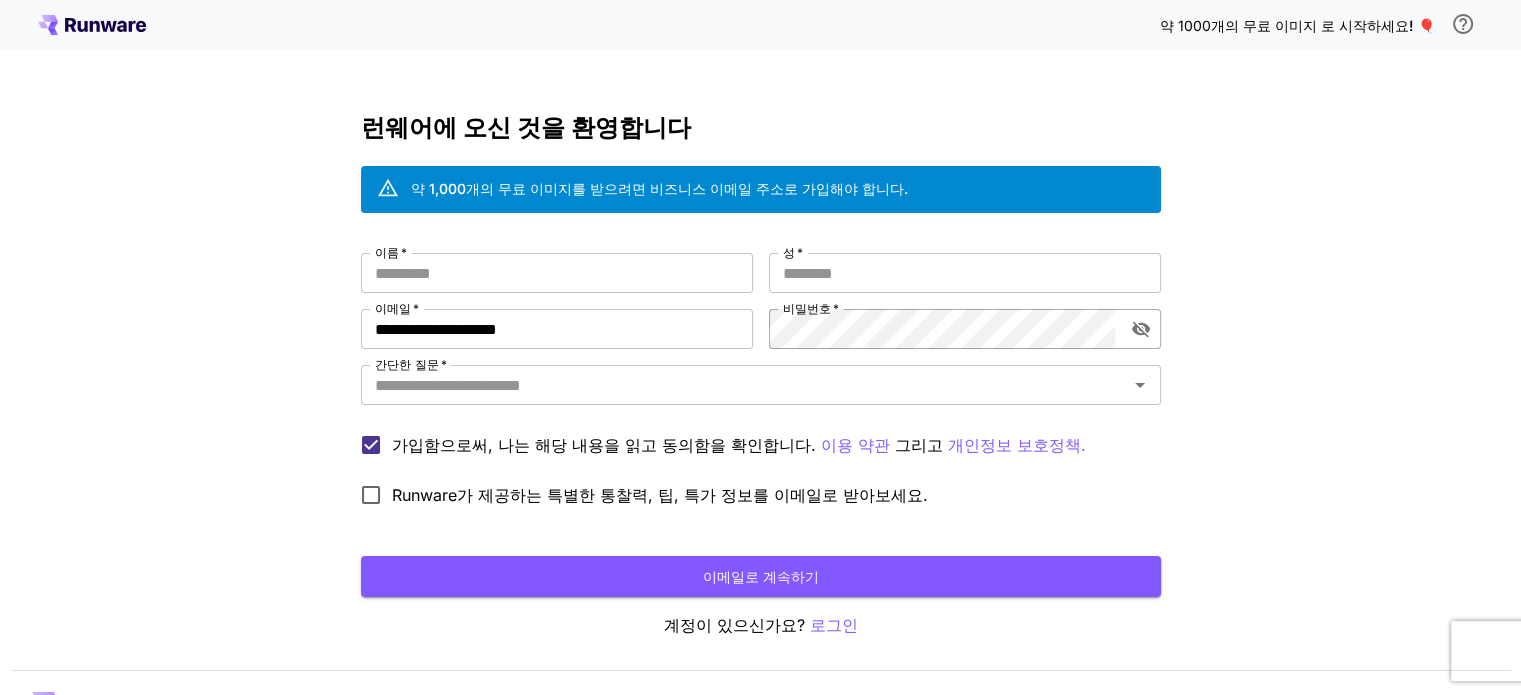 click 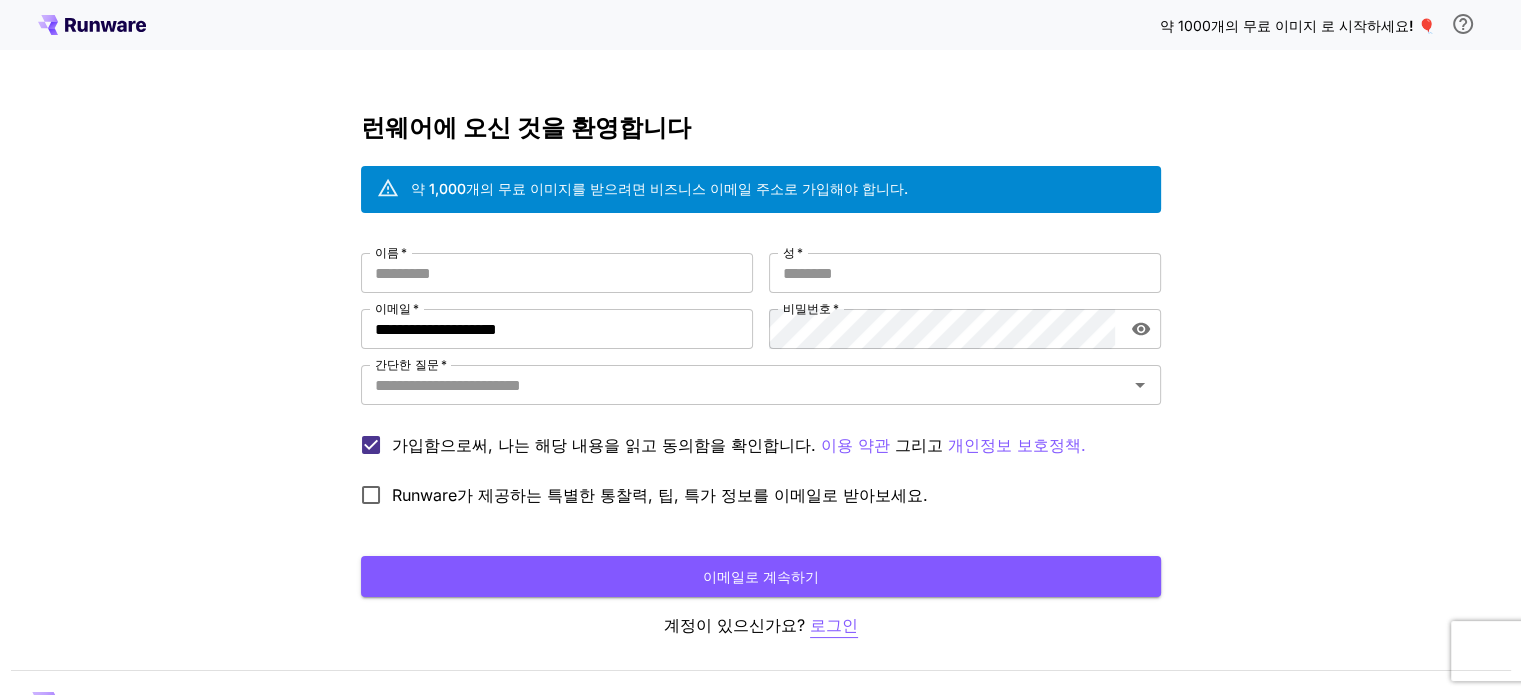 click on "로그인" at bounding box center [834, 625] 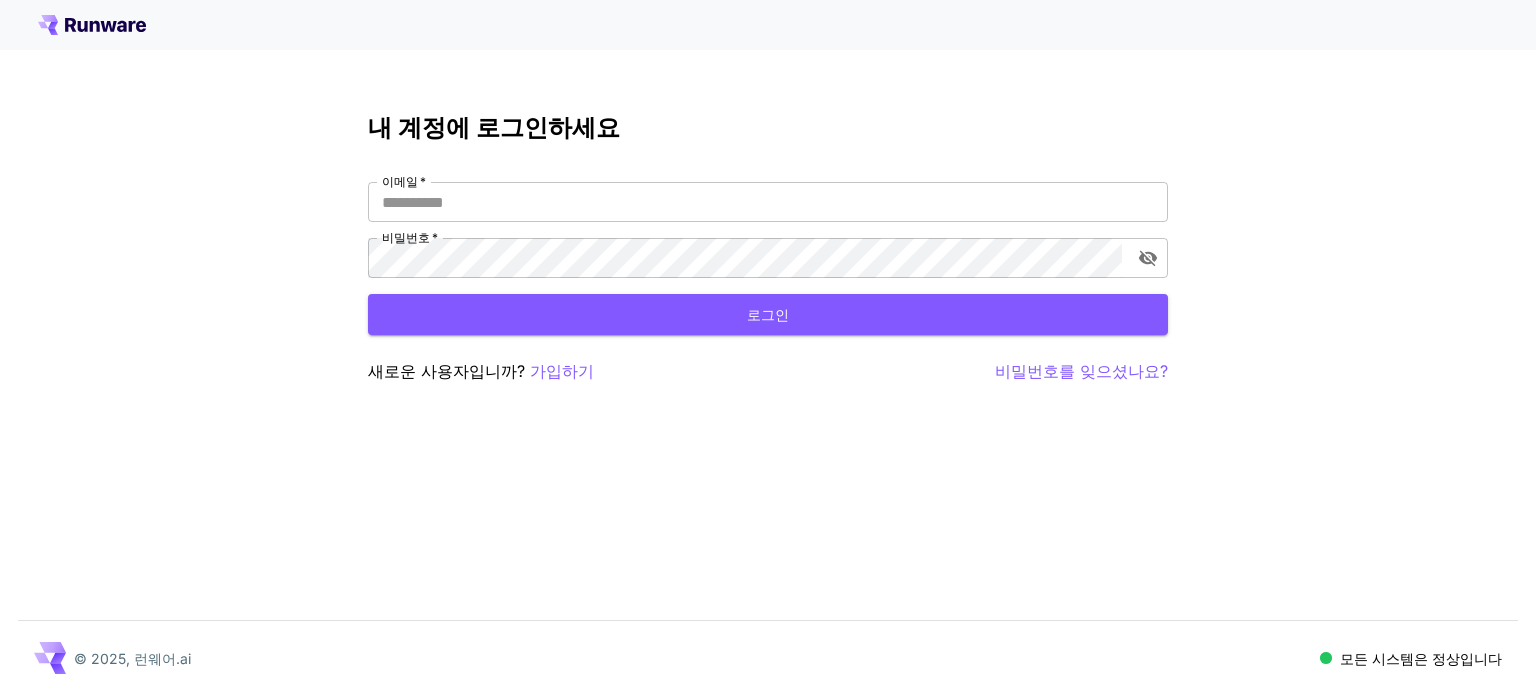 type on "**********" 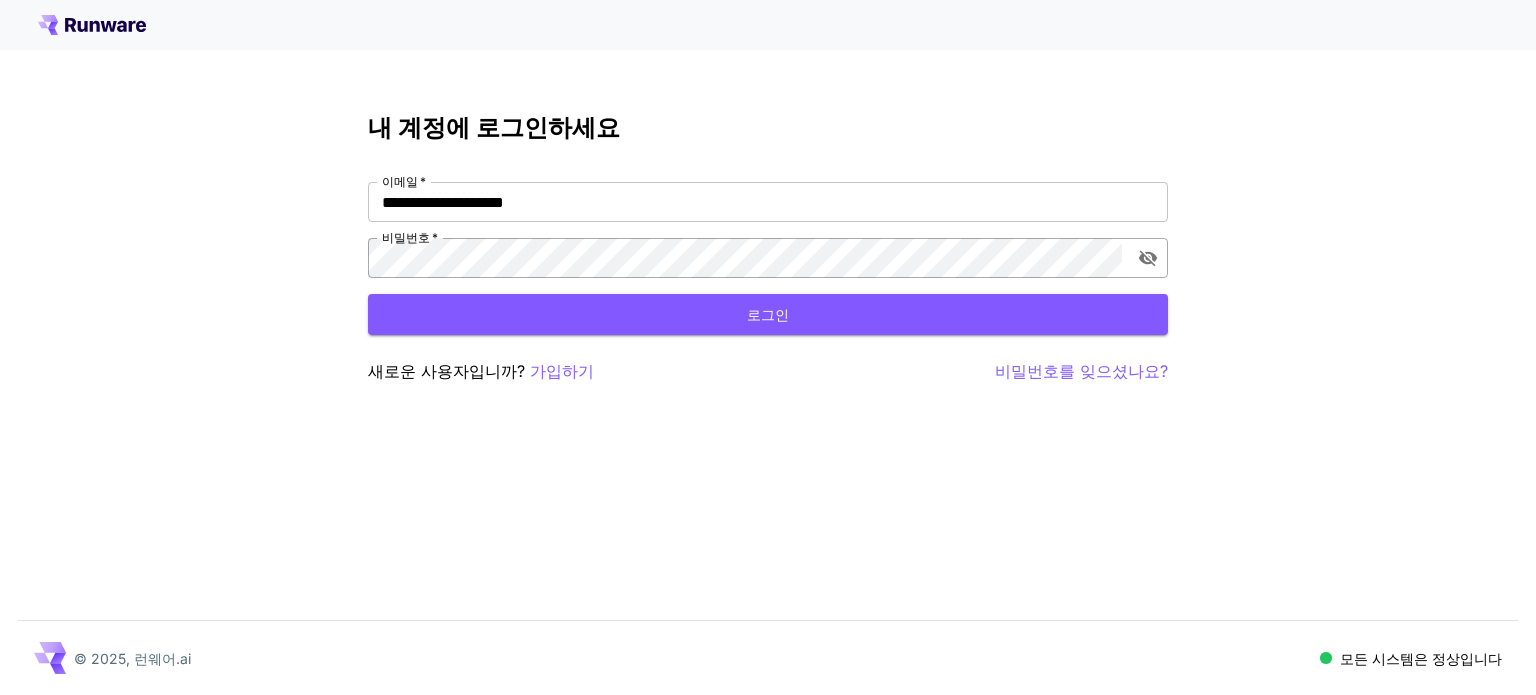 click 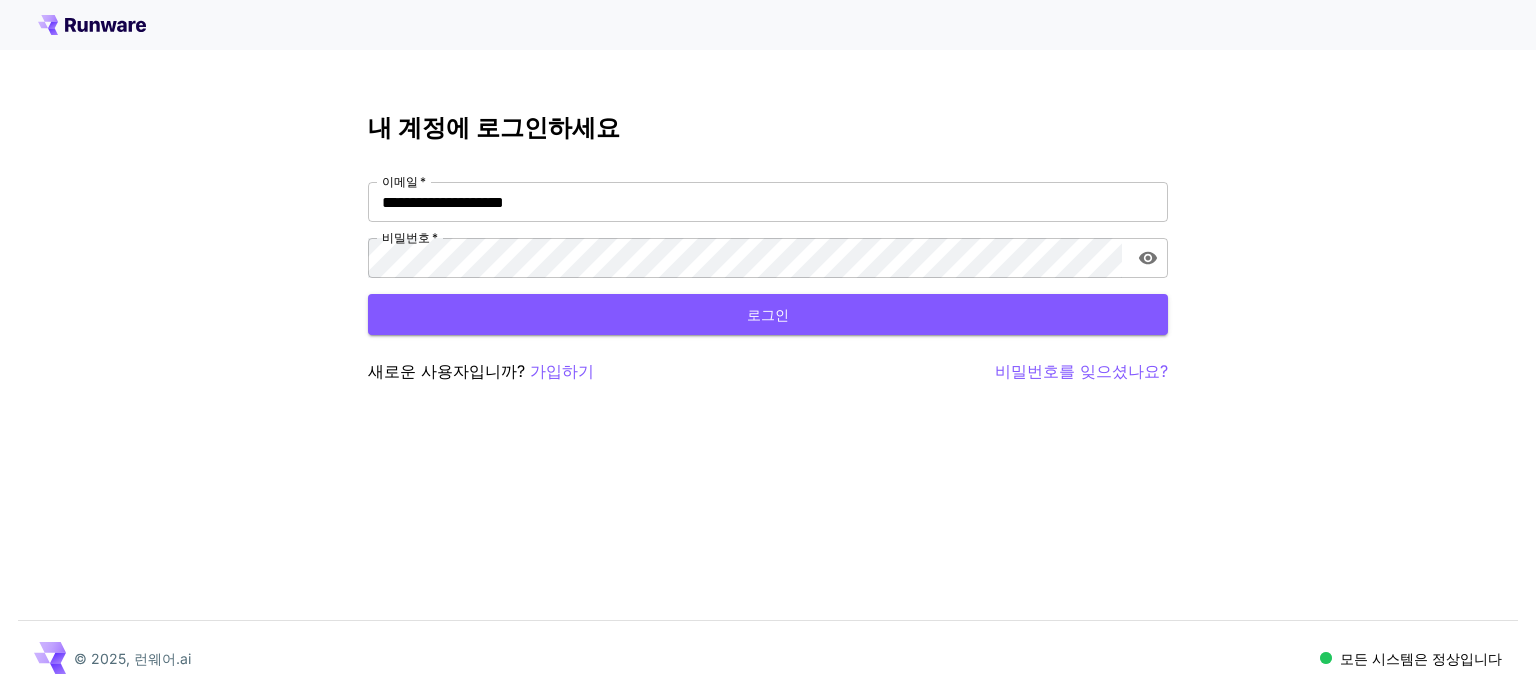 click on "로그인" at bounding box center (768, 314) 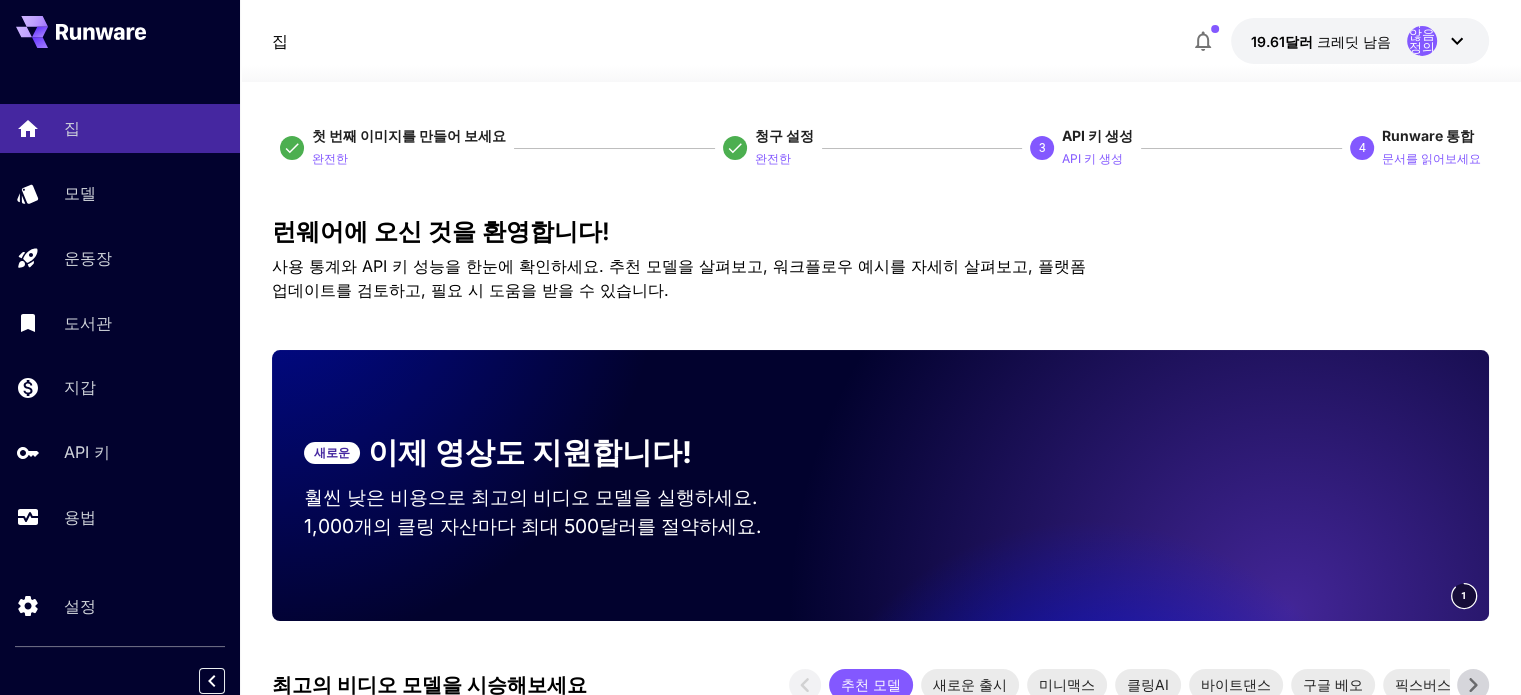 click 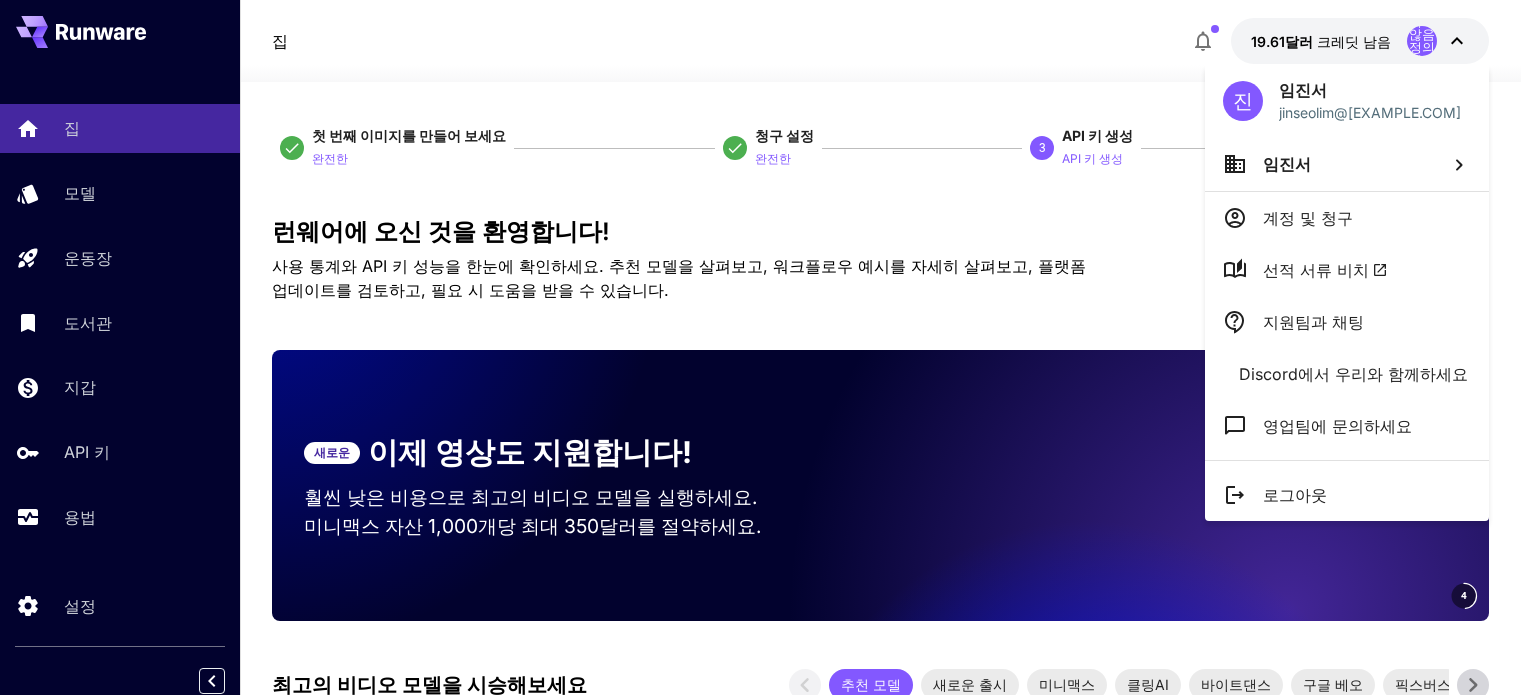 click at bounding box center (768, 347) 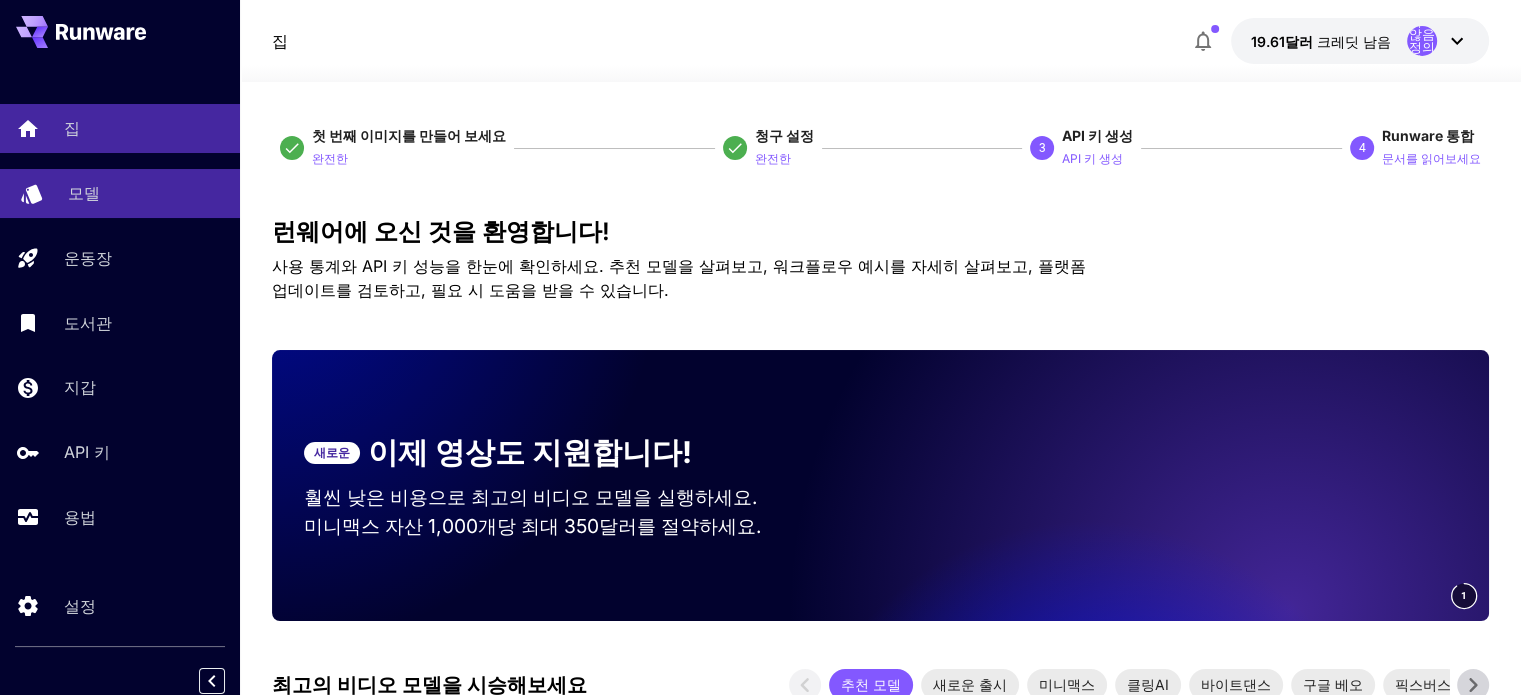 click on "모델" at bounding box center (146, 193) 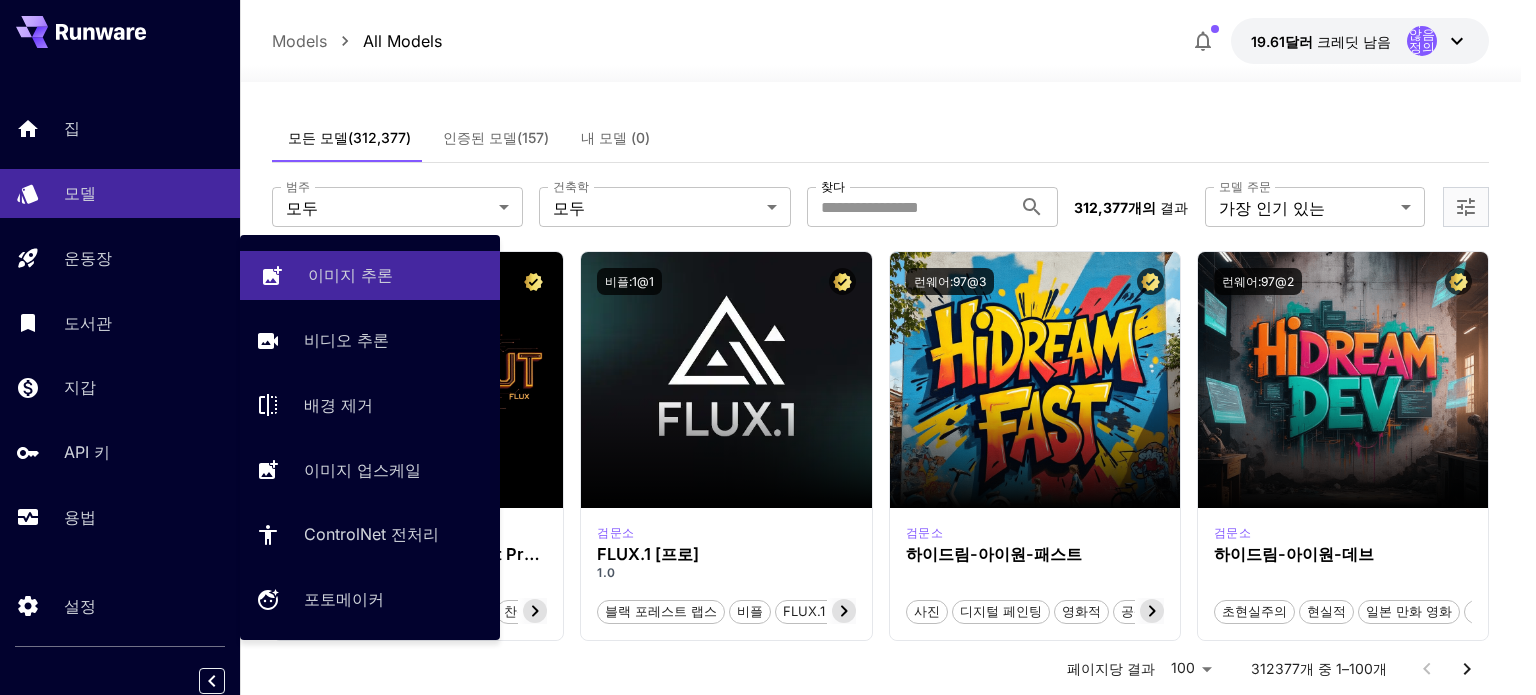 click on "이미지 추론" at bounding box center (370, 275) 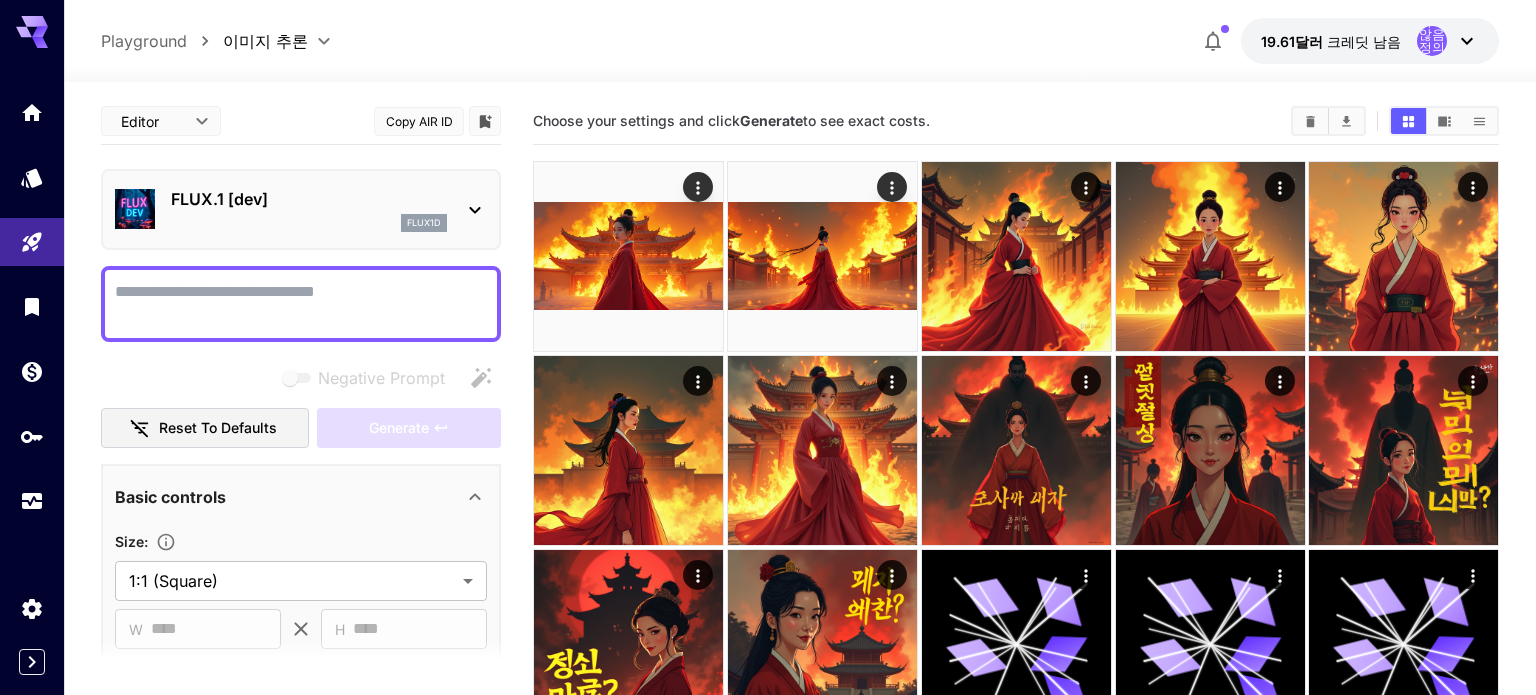 type on "**********" 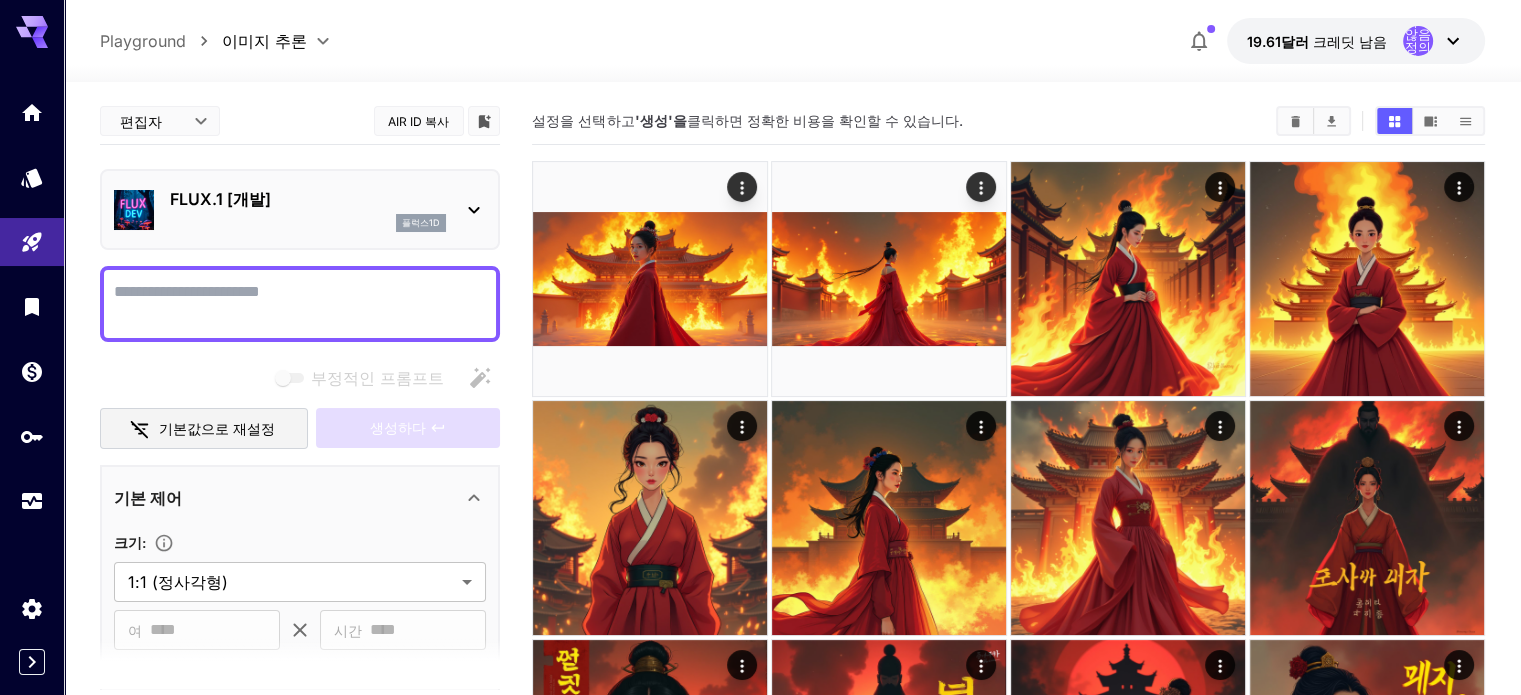 click on "부정적인 프롬프트" at bounding box center (300, 304) 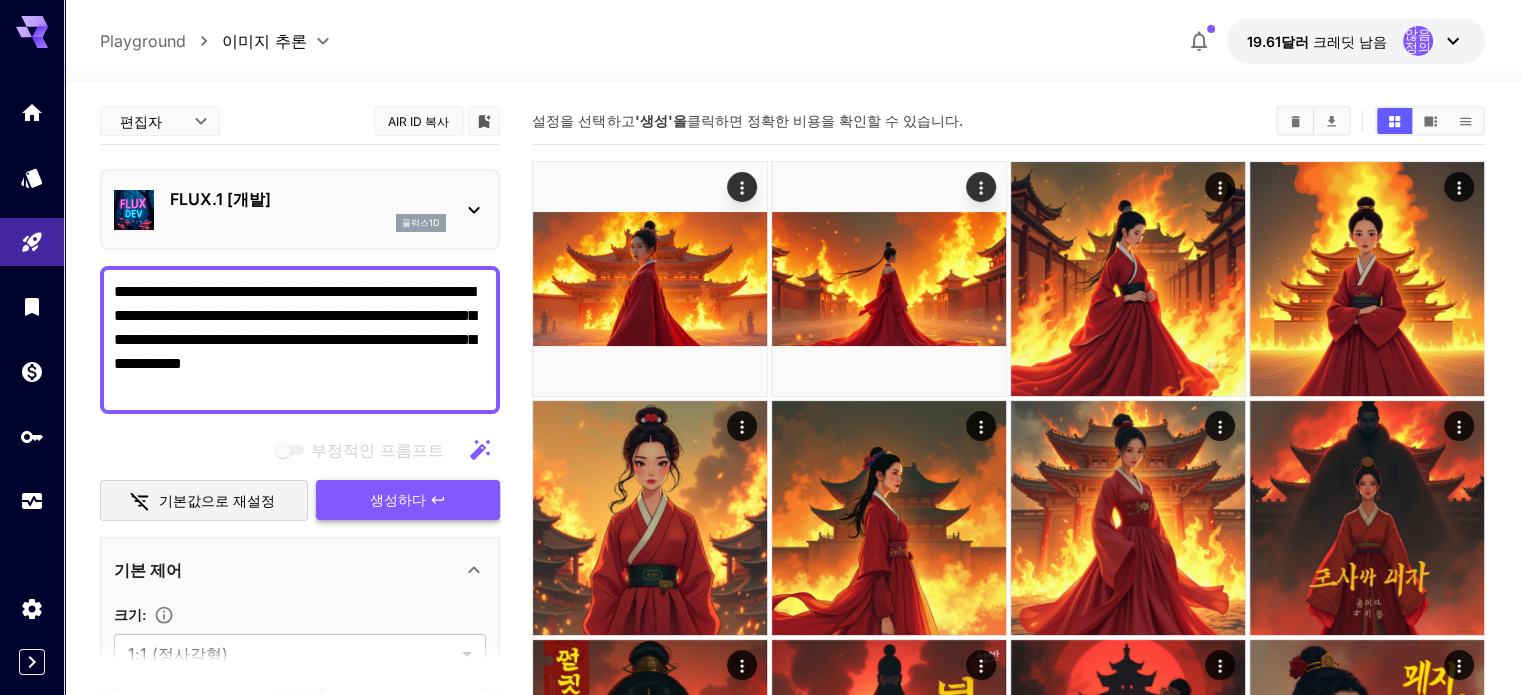 click on "생성하다" at bounding box center (398, 499) 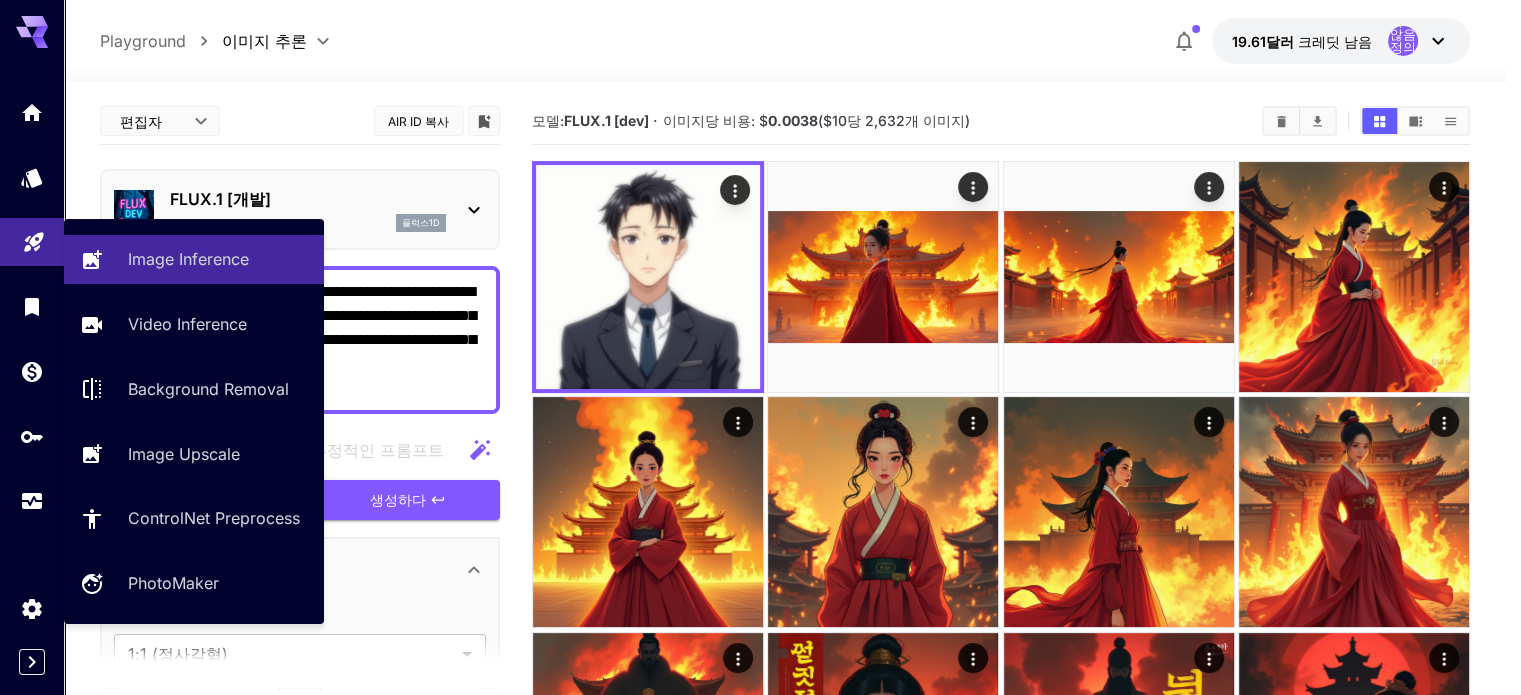 drag, startPoint x: 444, startPoint y: 367, endPoint x: 38, endPoint y: 246, distance: 423.64725 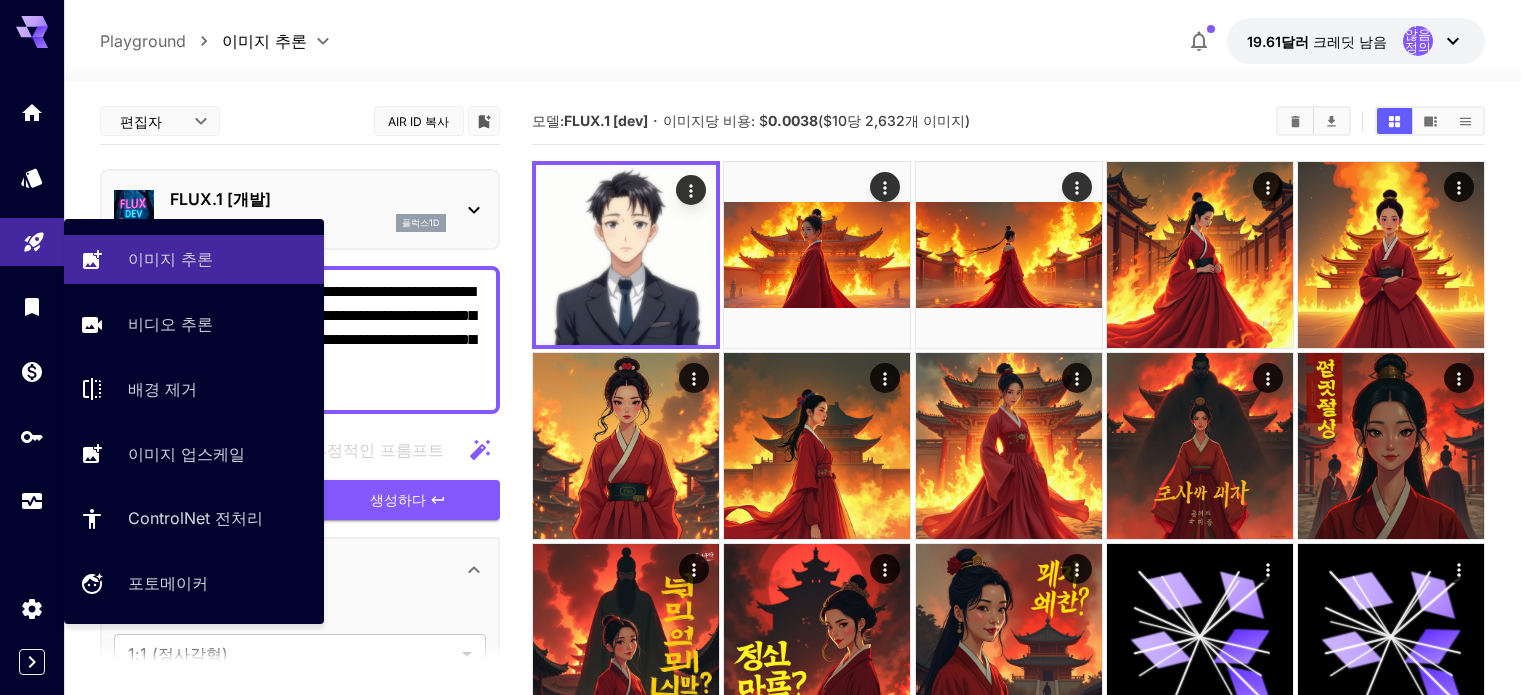 paste 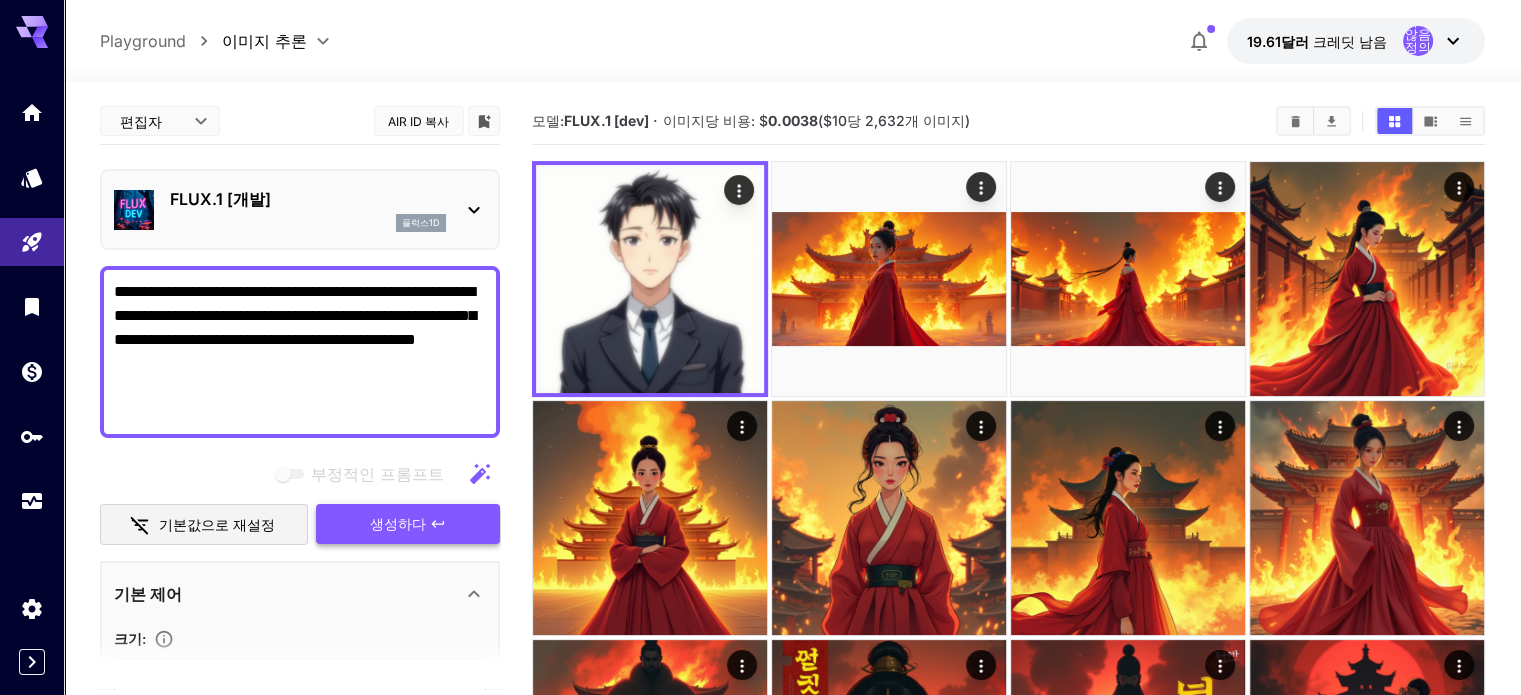 click on "생성하다" at bounding box center [408, 524] 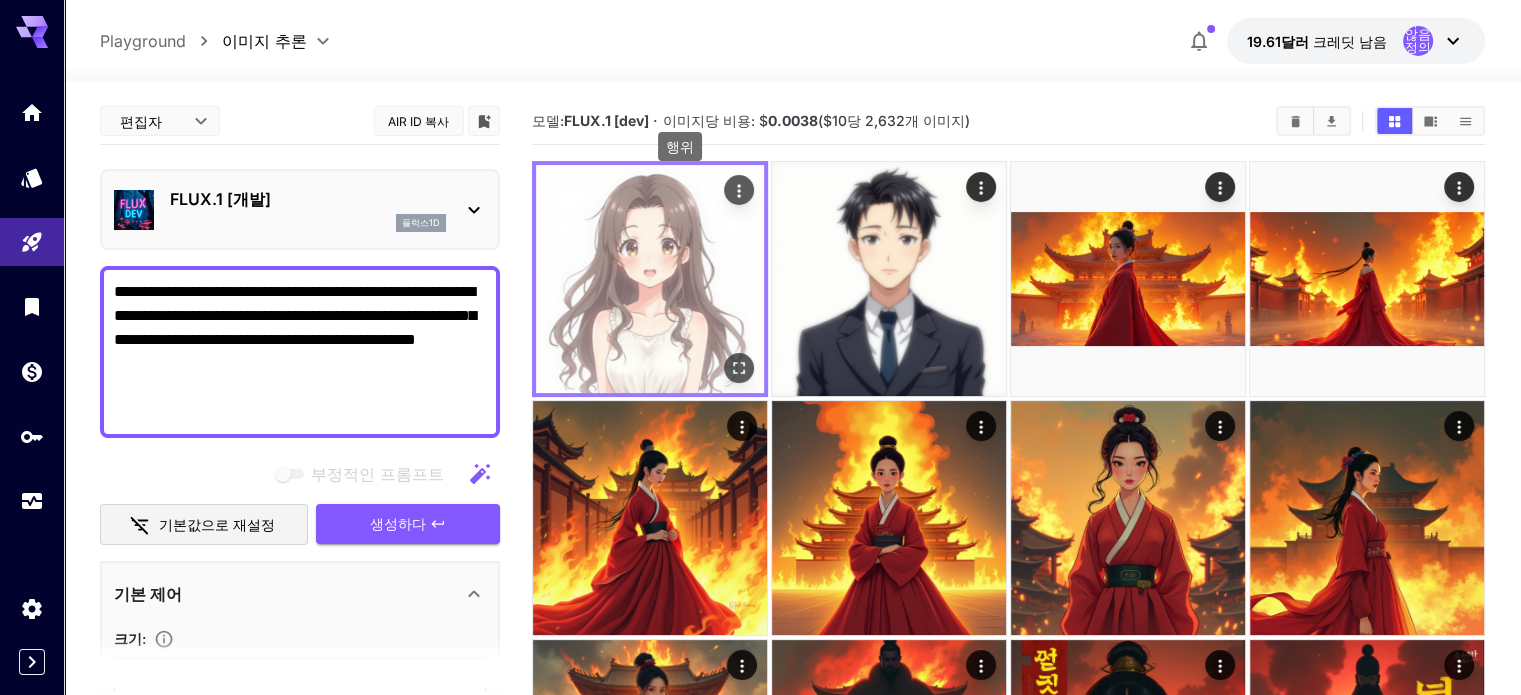 click 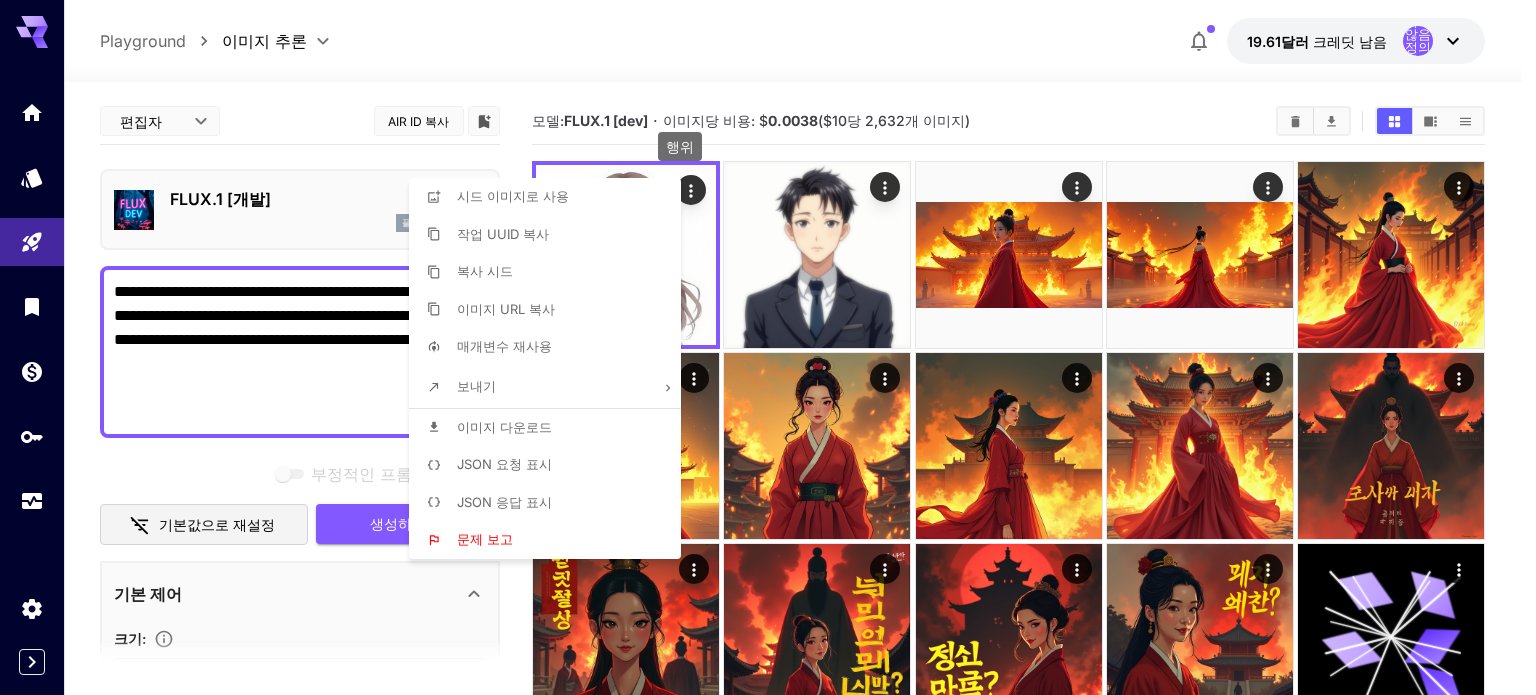 click on "이미지 다운로드" at bounding box center (551, 428) 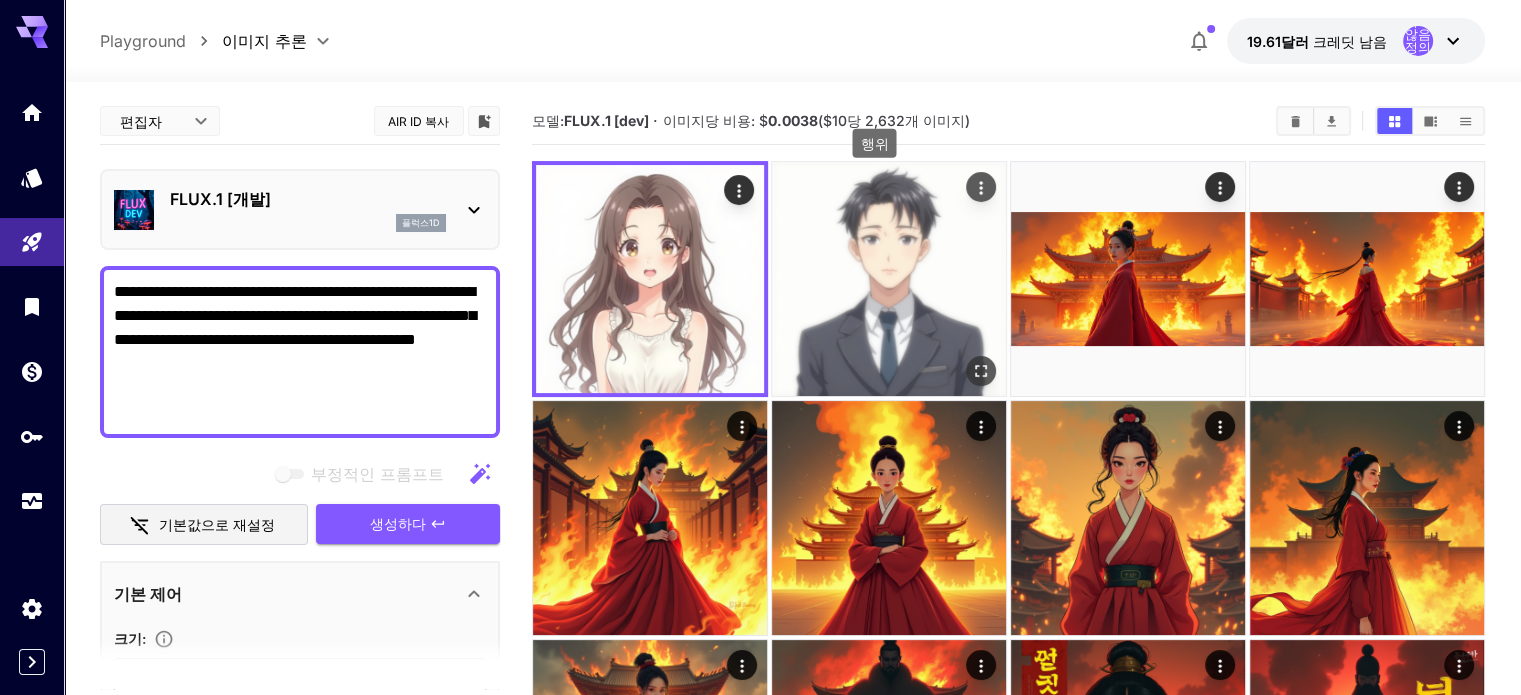 click 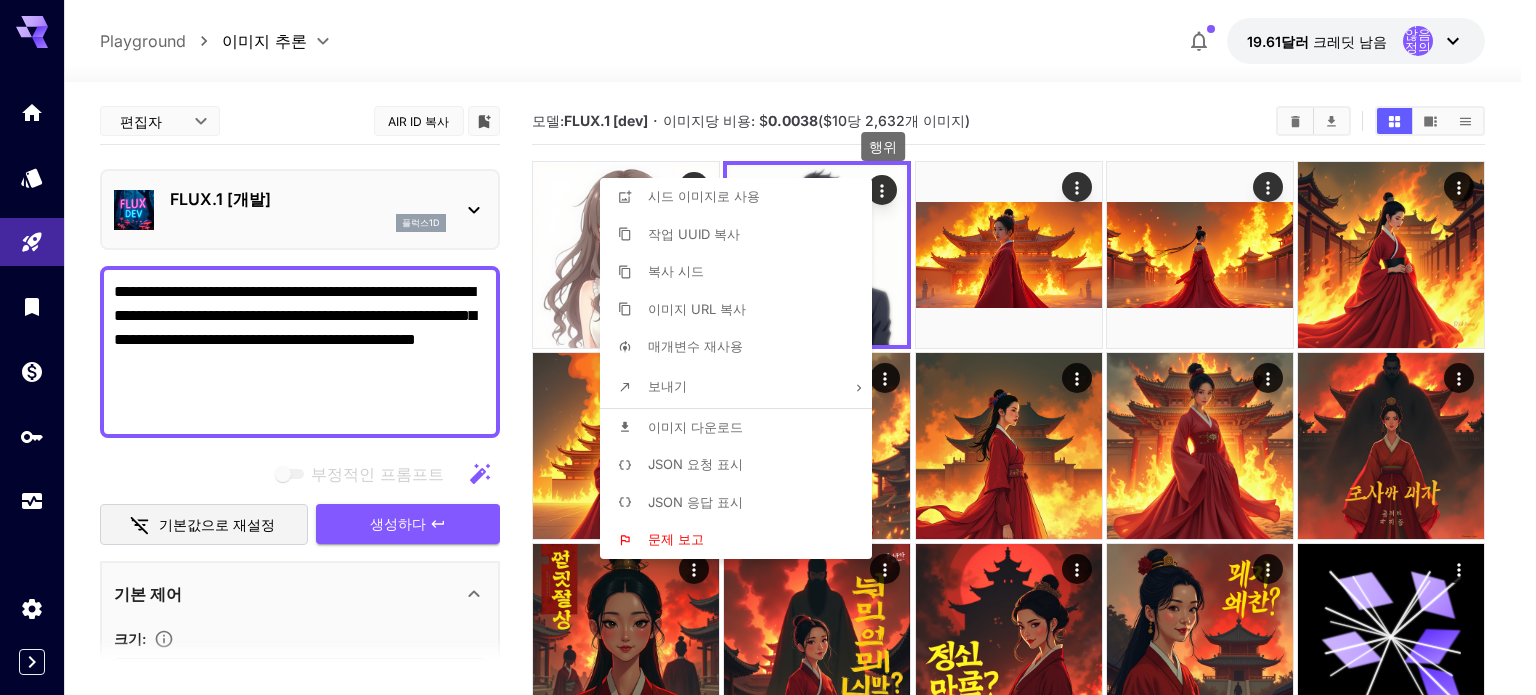 click on "이미지 다운로드" at bounding box center [695, 427] 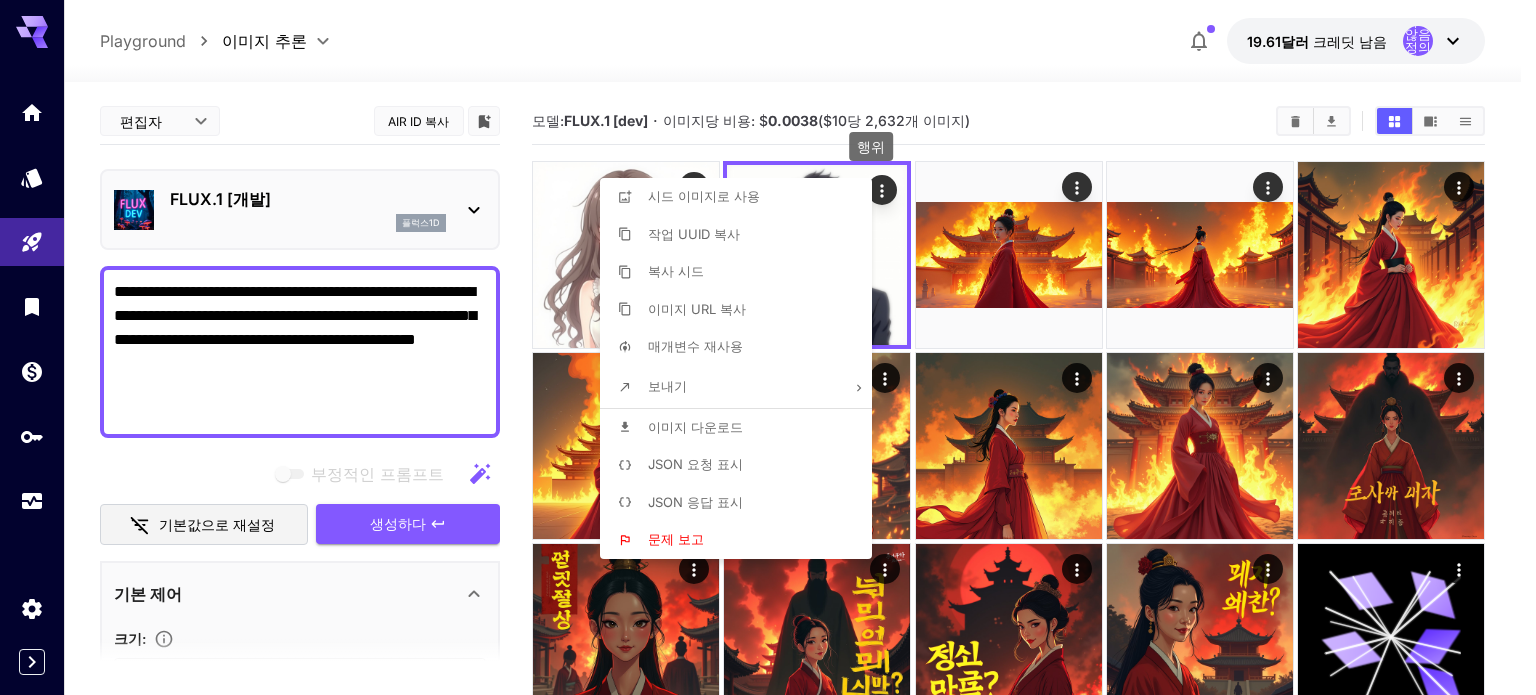 click at bounding box center (768, 347) 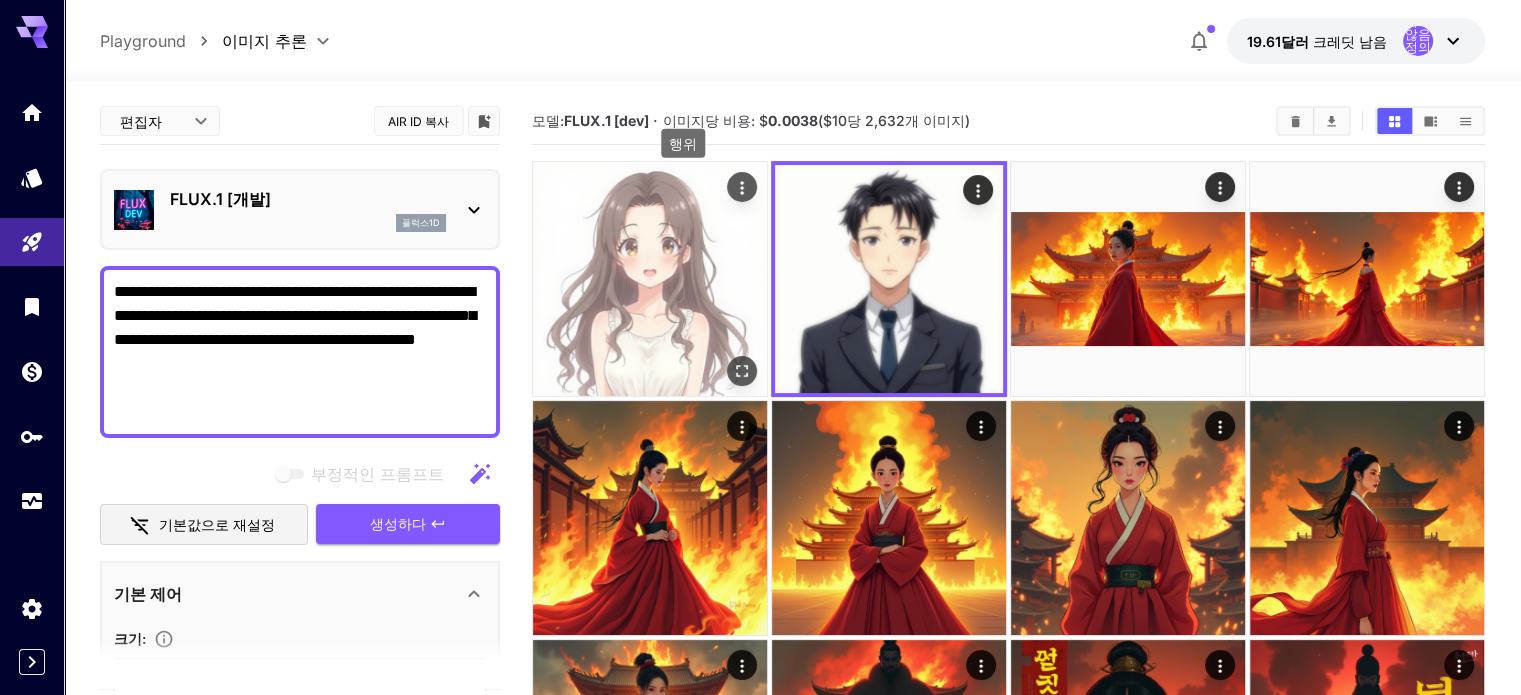 click 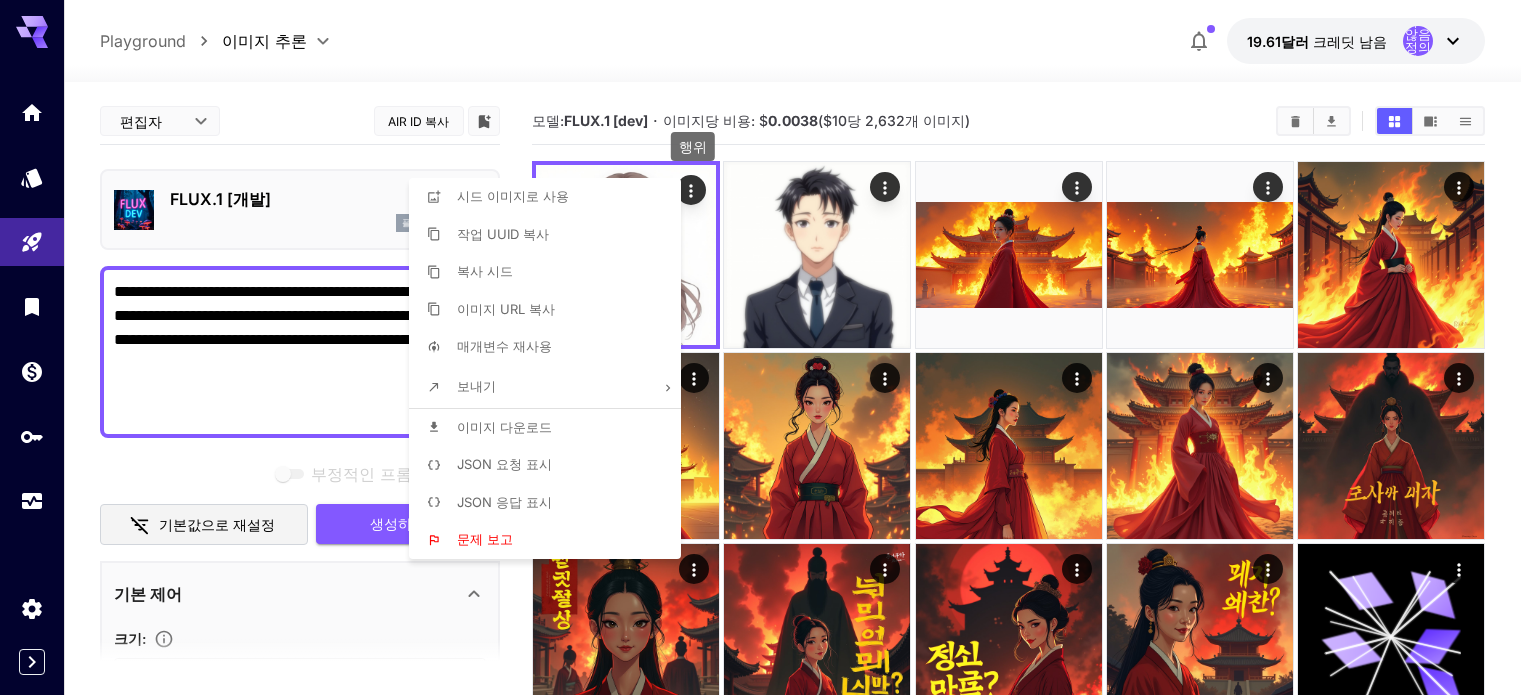 click 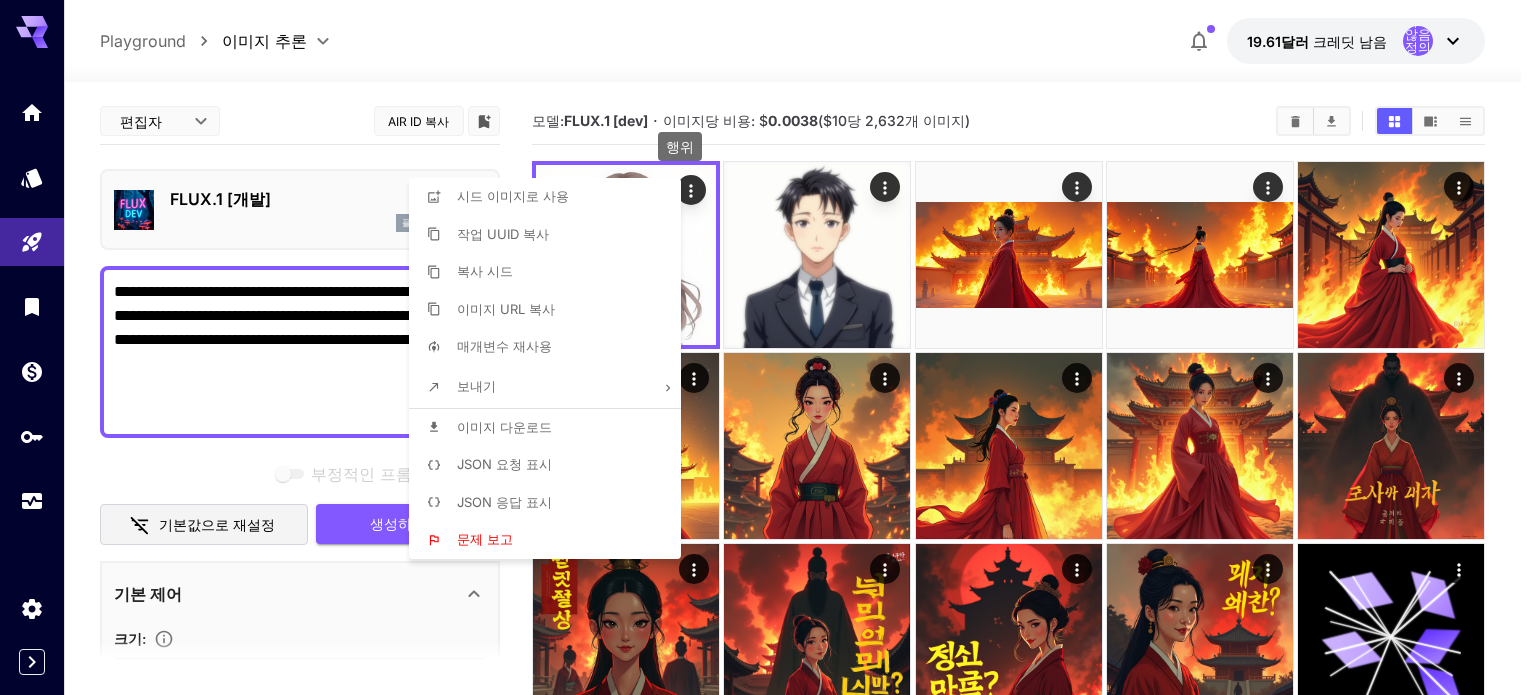 click at bounding box center [768, 347] 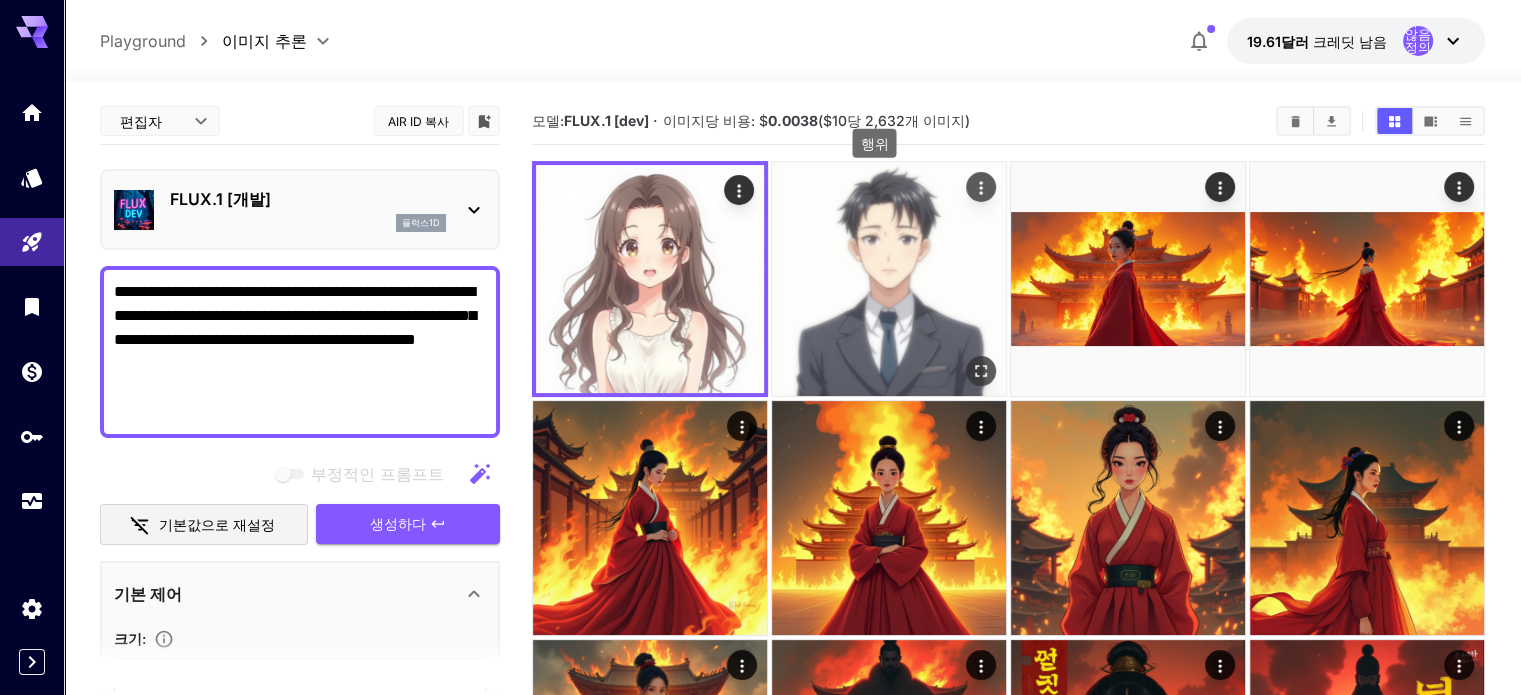 click 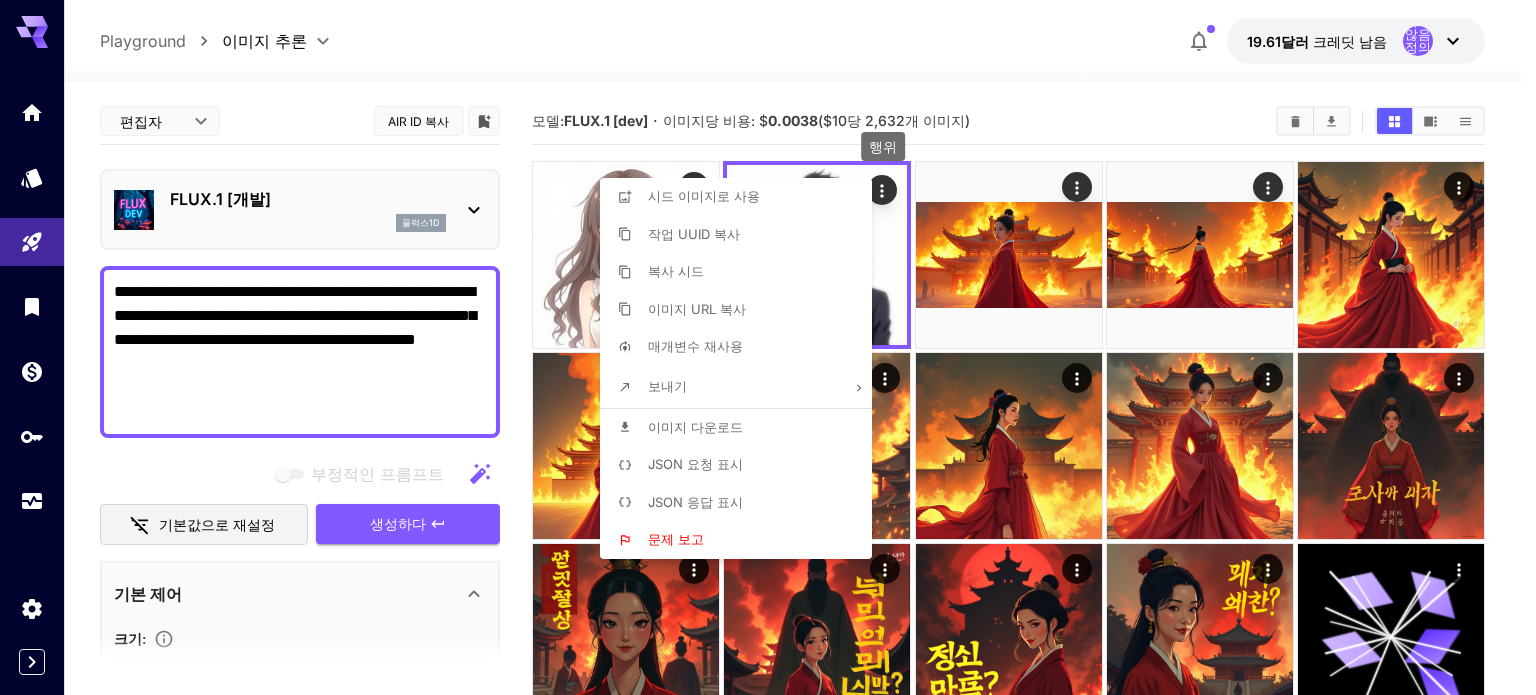 click 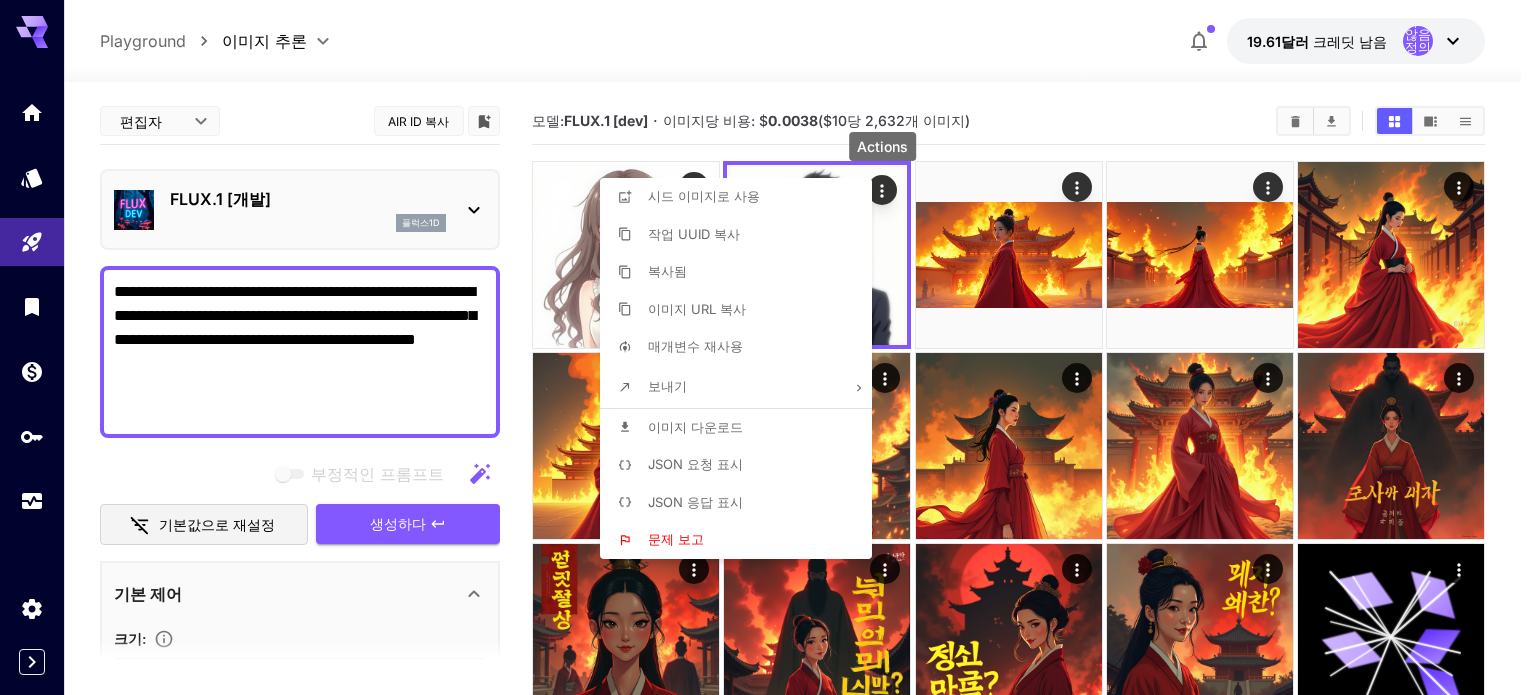 click 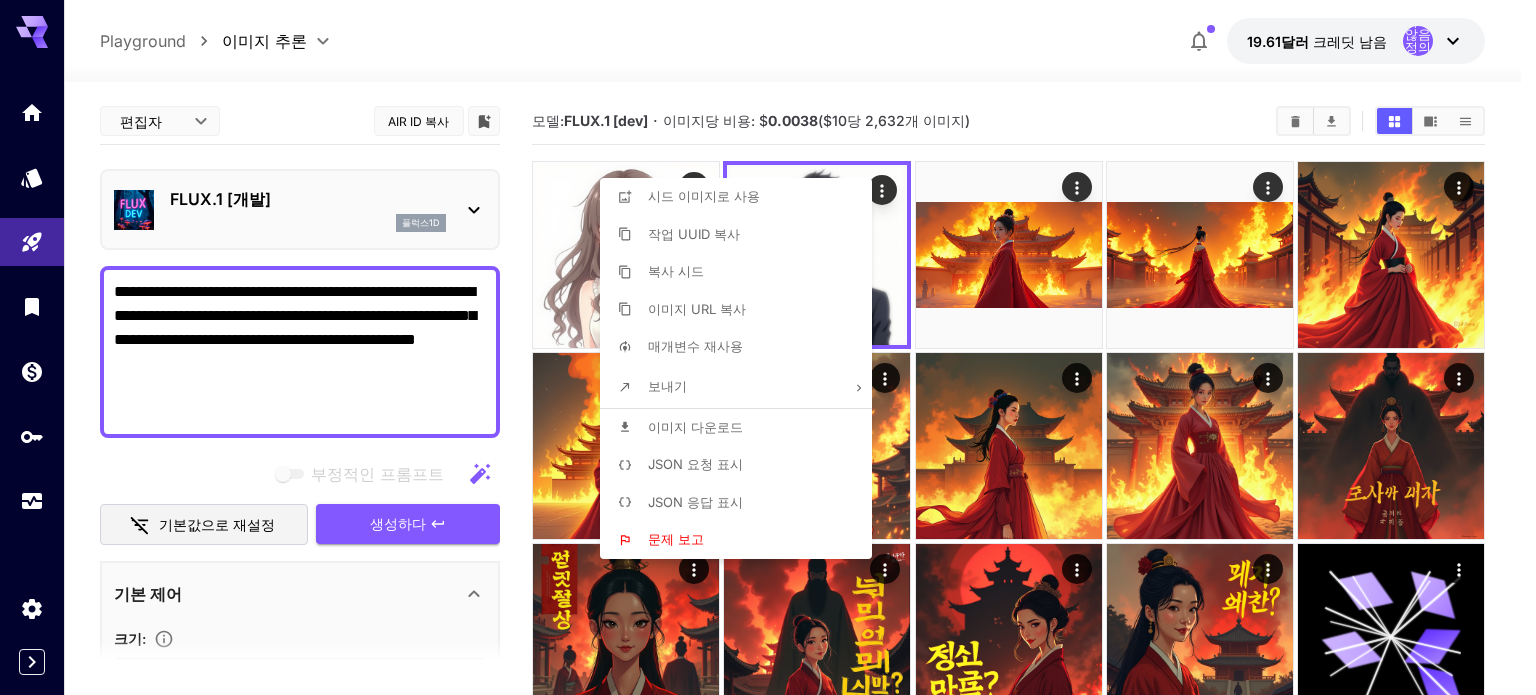 drag, startPoint x: 274, startPoint y: 358, endPoint x: 225, endPoint y: 375, distance: 51.86521 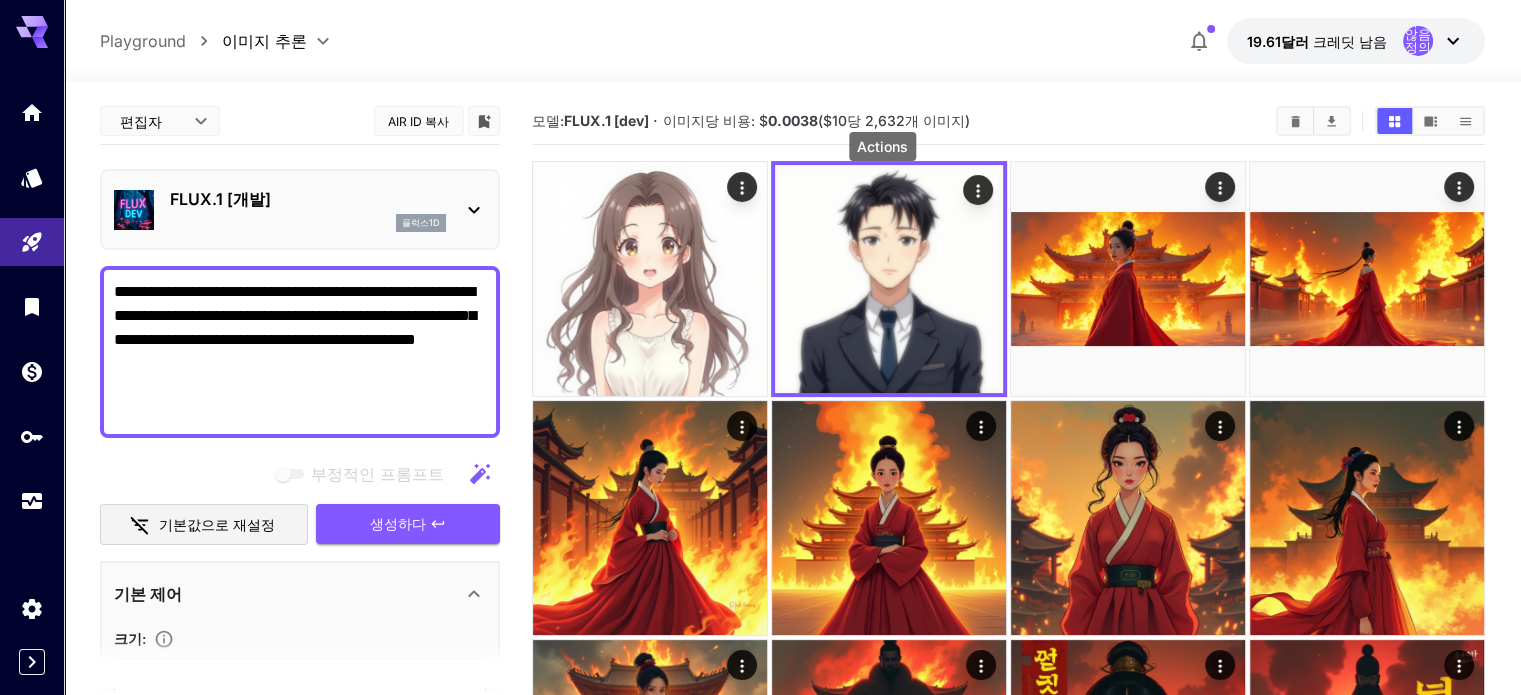 click on "**********" at bounding box center [300, 352] 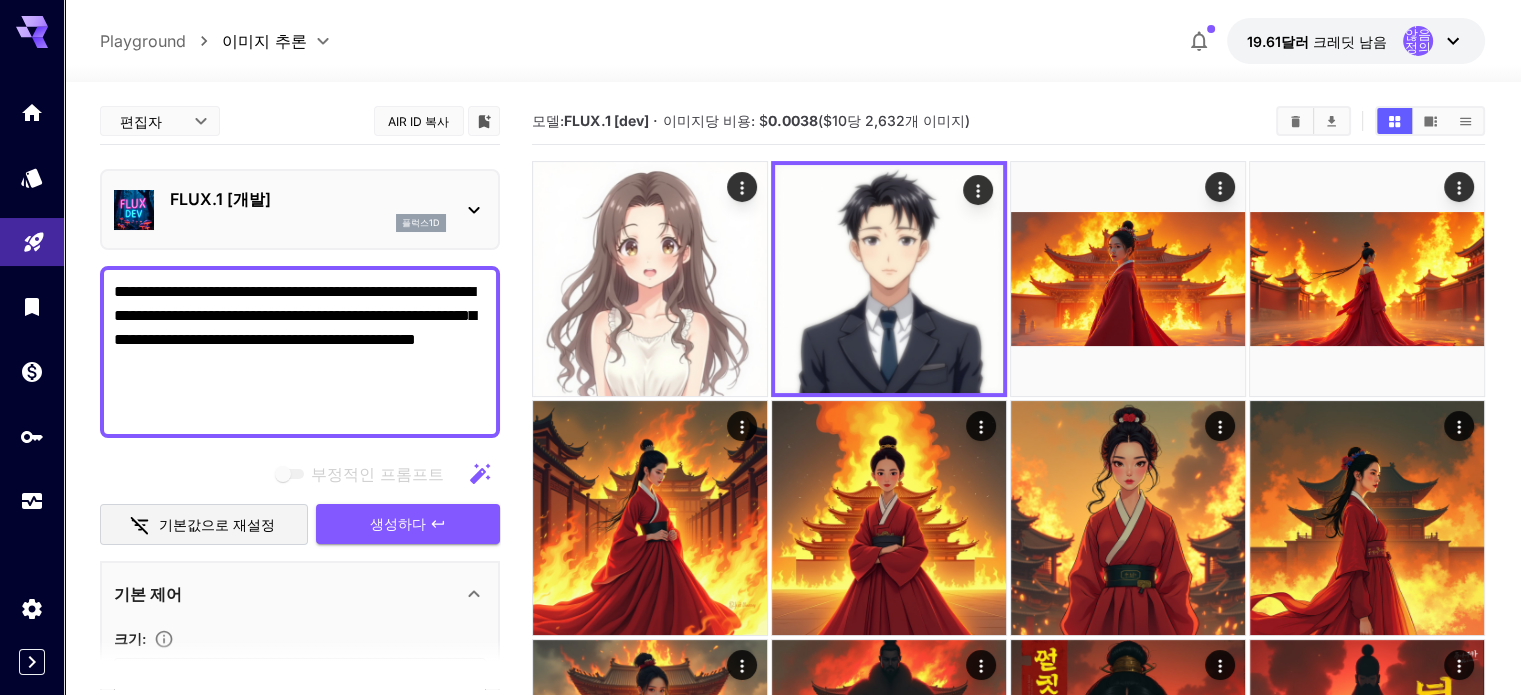 drag, startPoint x: 187, startPoint y: 327, endPoint x: 44, endPoint y: 241, distance: 166.86821 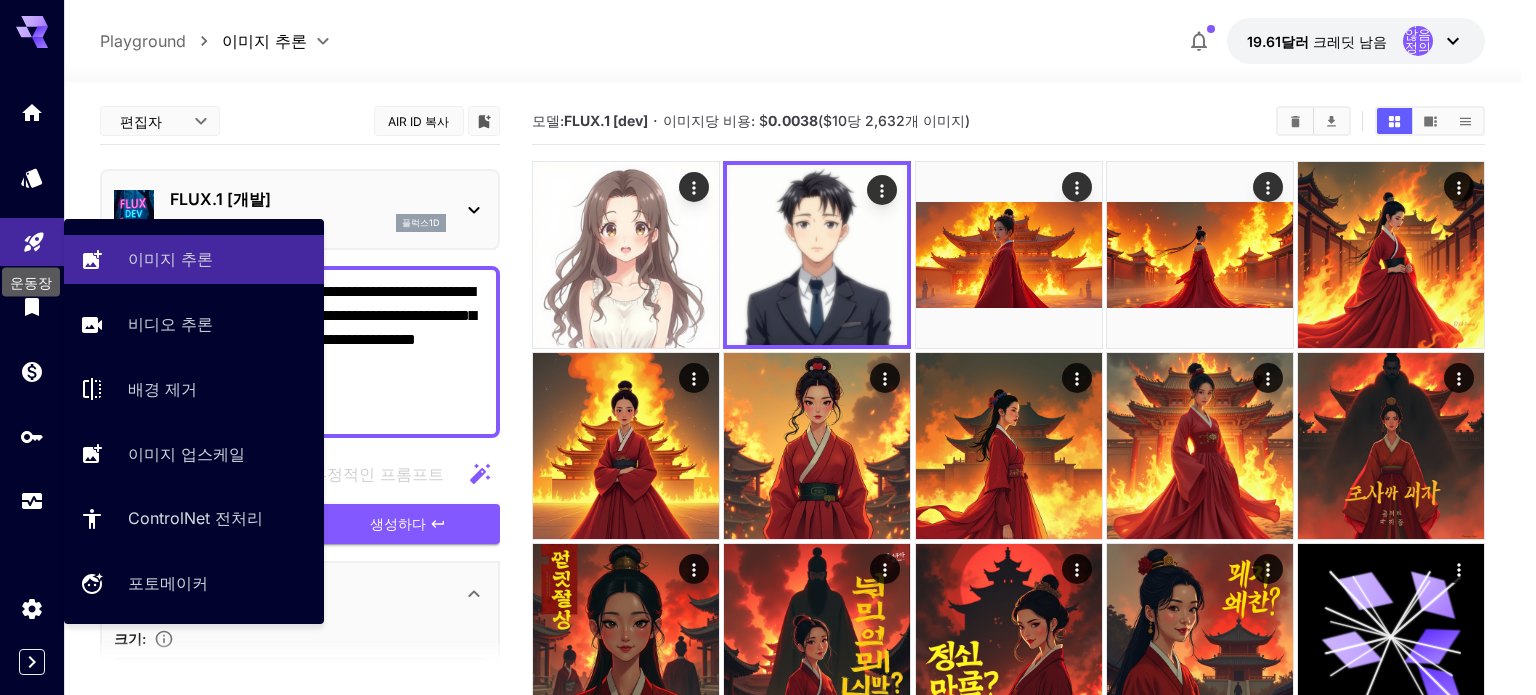 paste on "**********" 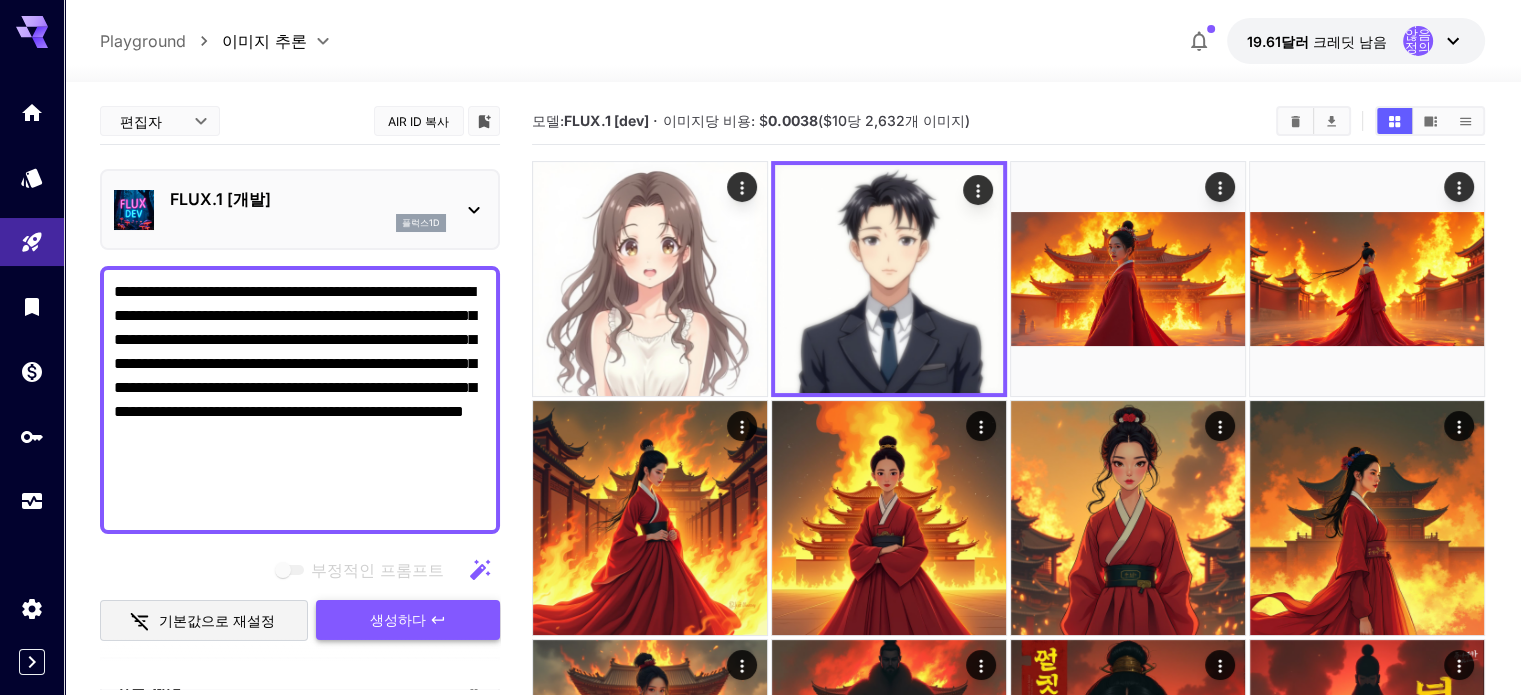 click on "생성하다" at bounding box center [398, 619] 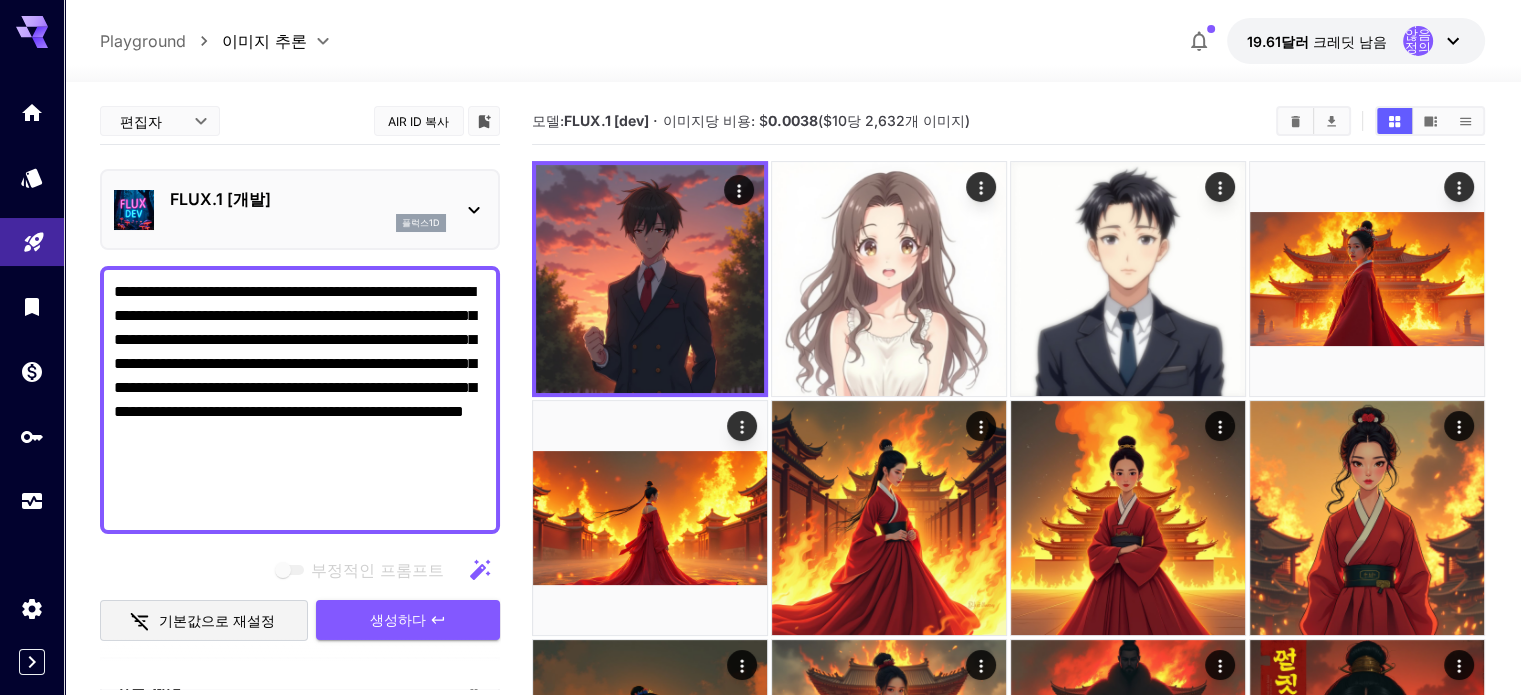 drag, startPoint x: 382, startPoint y: 468, endPoint x: 12, endPoint y: 258, distance: 425.44095 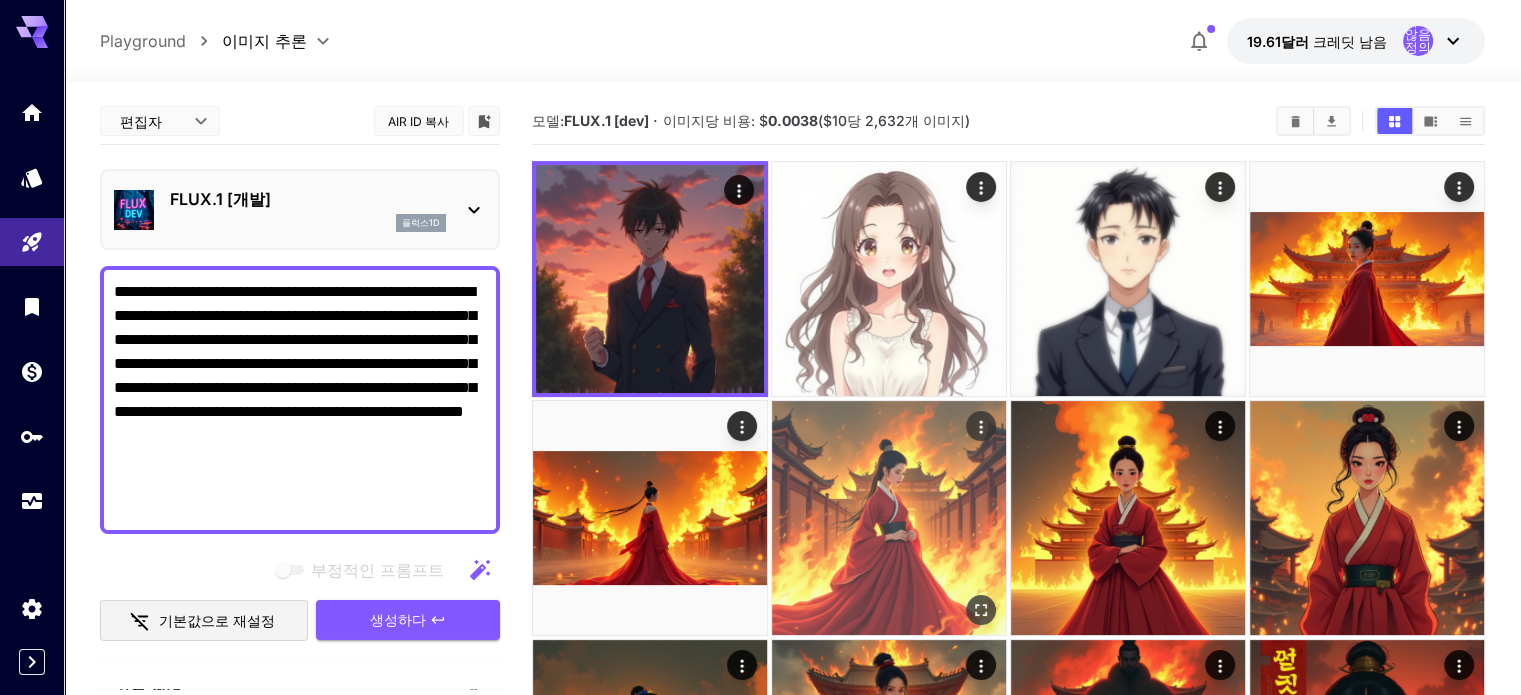 paste 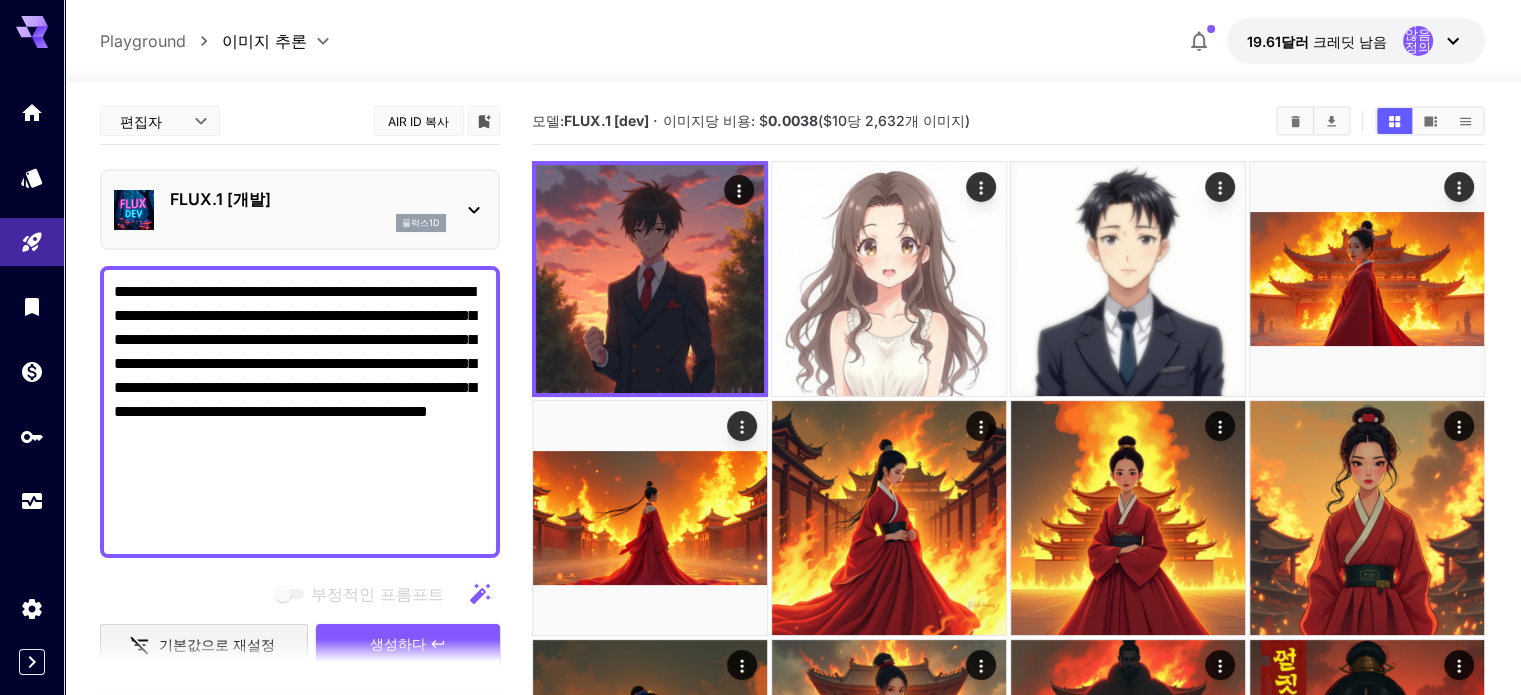 click at bounding box center [300, 664] 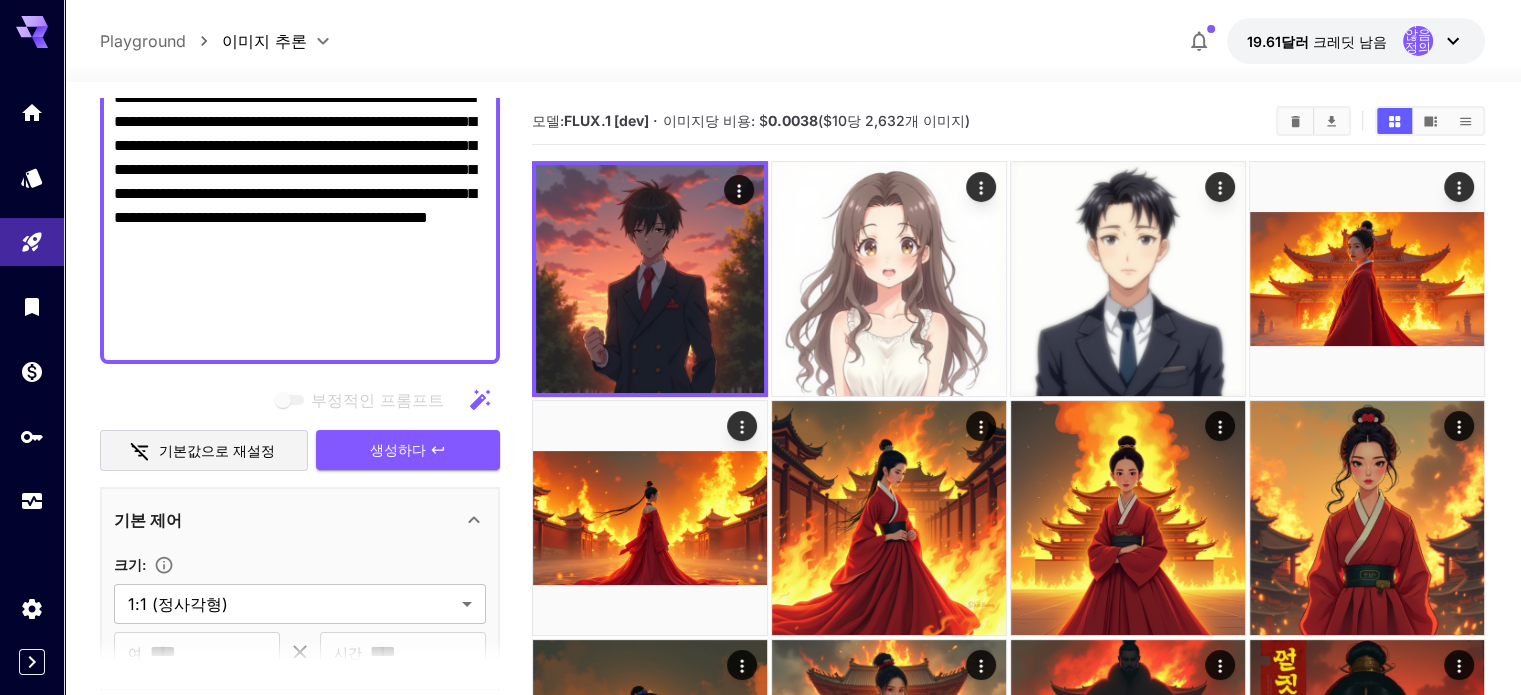 scroll, scrollTop: 200, scrollLeft: 0, axis: vertical 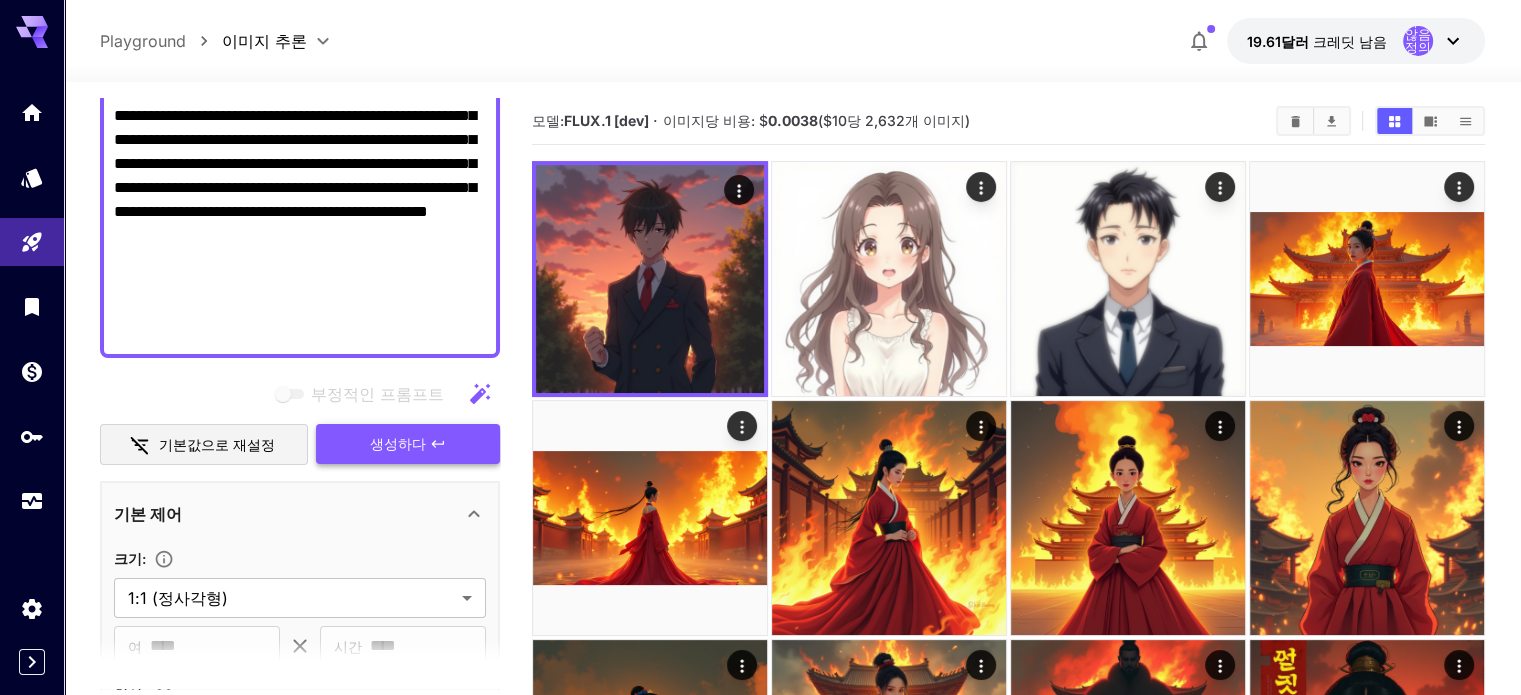 click on "생성하다" at bounding box center (398, 443) 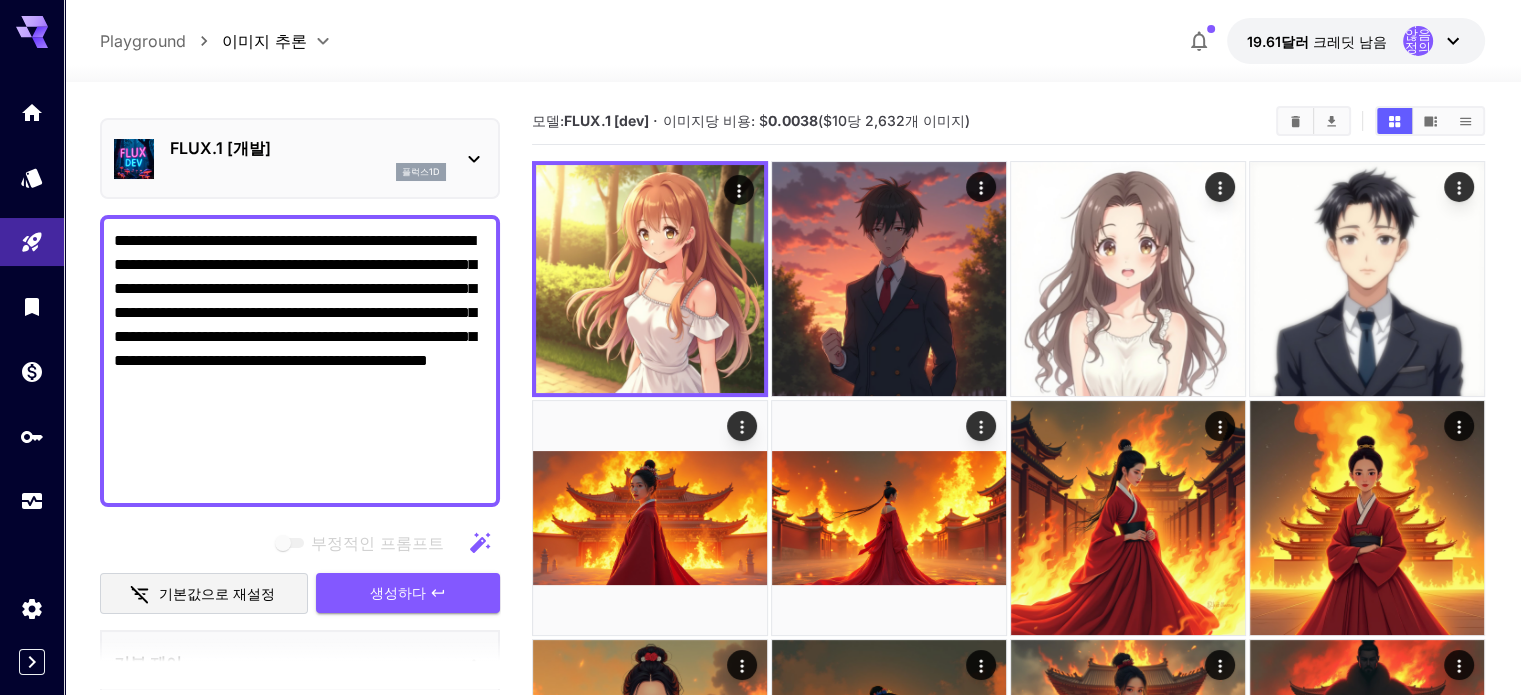 scroll, scrollTop: 0, scrollLeft: 0, axis: both 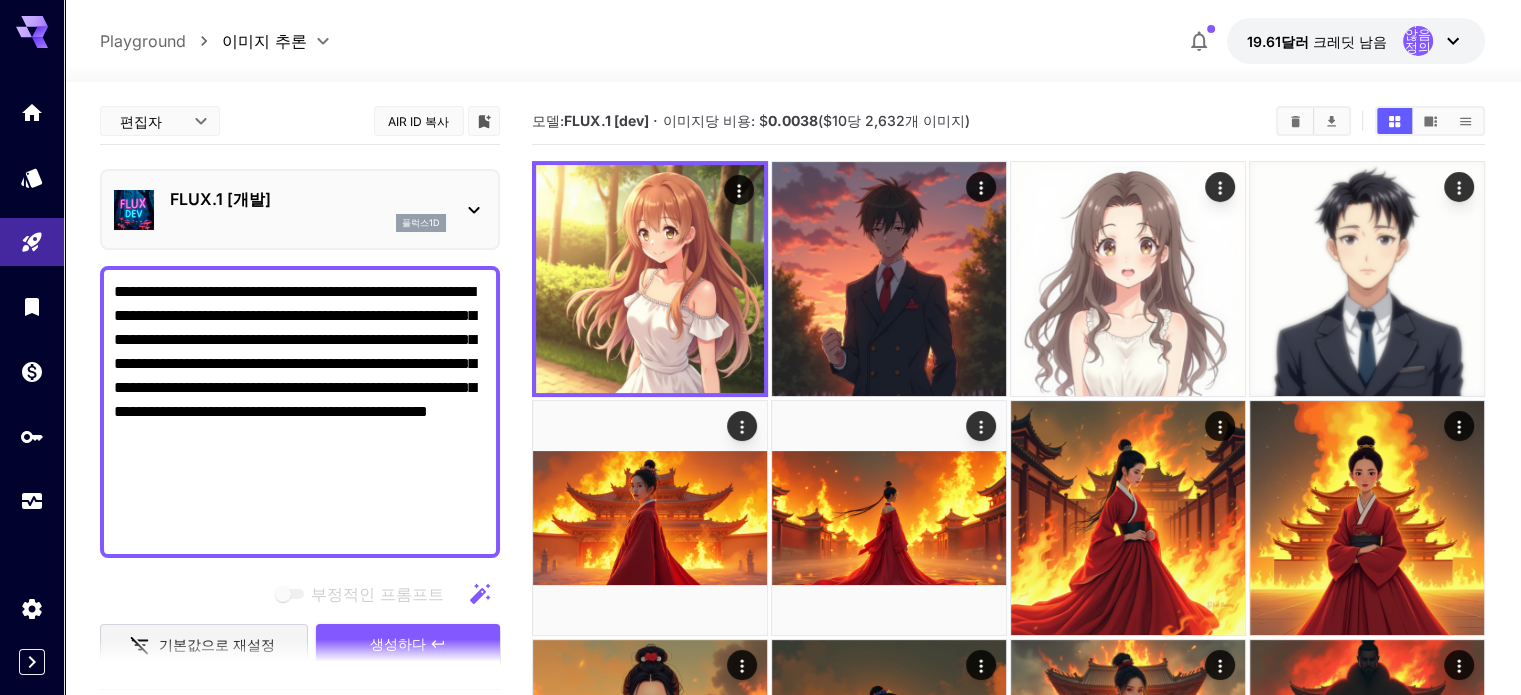 drag, startPoint x: 309, startPoint y: 244, endPoint x: 99, endPoint y: 271, distance: 211.7286 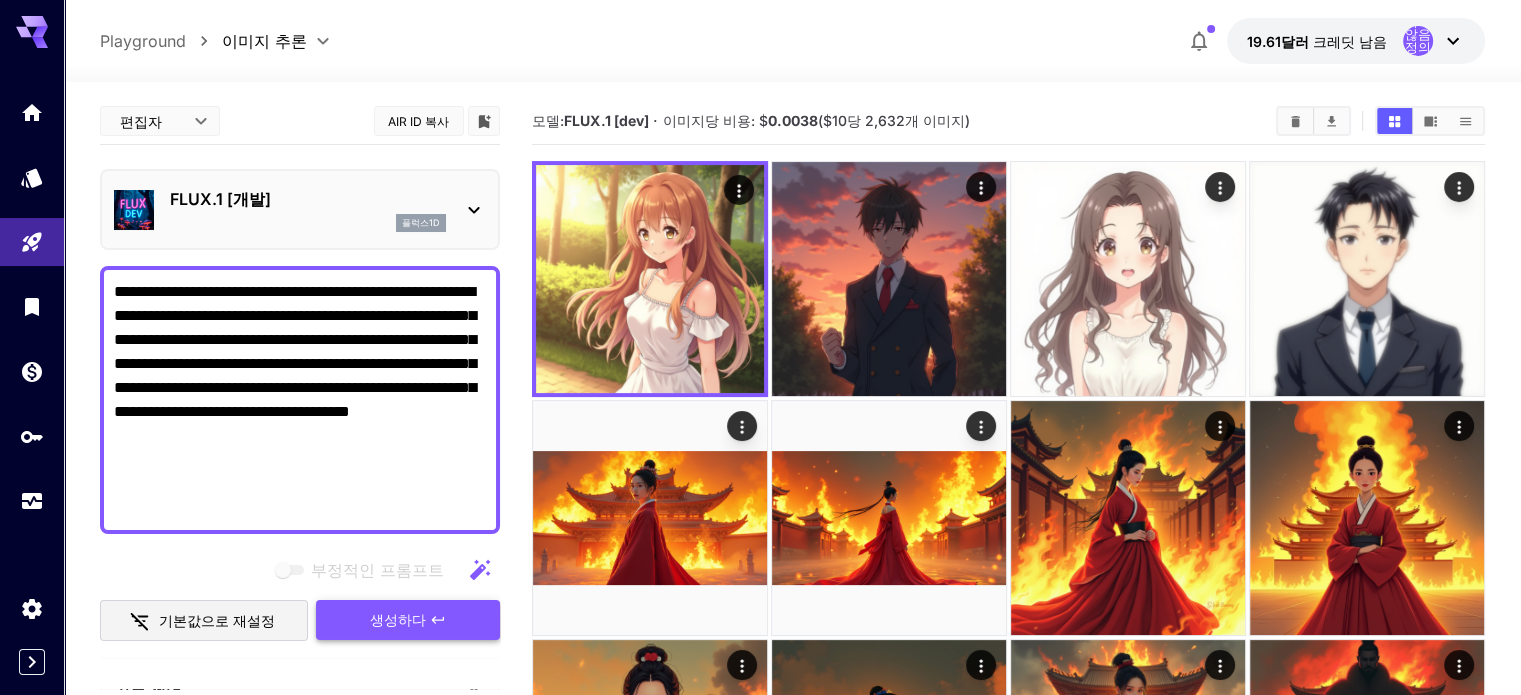 click on "생성하다" at bounding box center (398, 620) 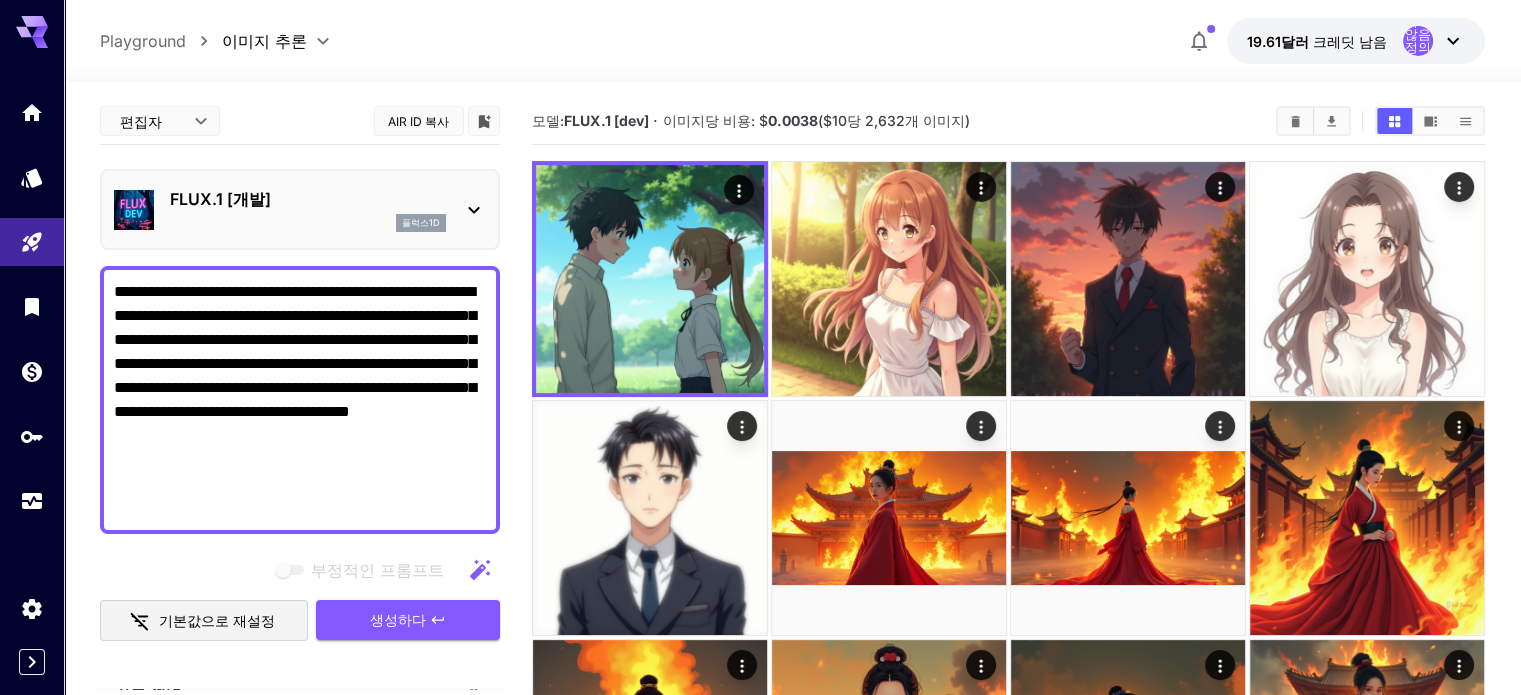 drag, startPoint x: 386, startPoint y: 438, endPoint x: 63, endPoint y: 279, distance: 360.0139 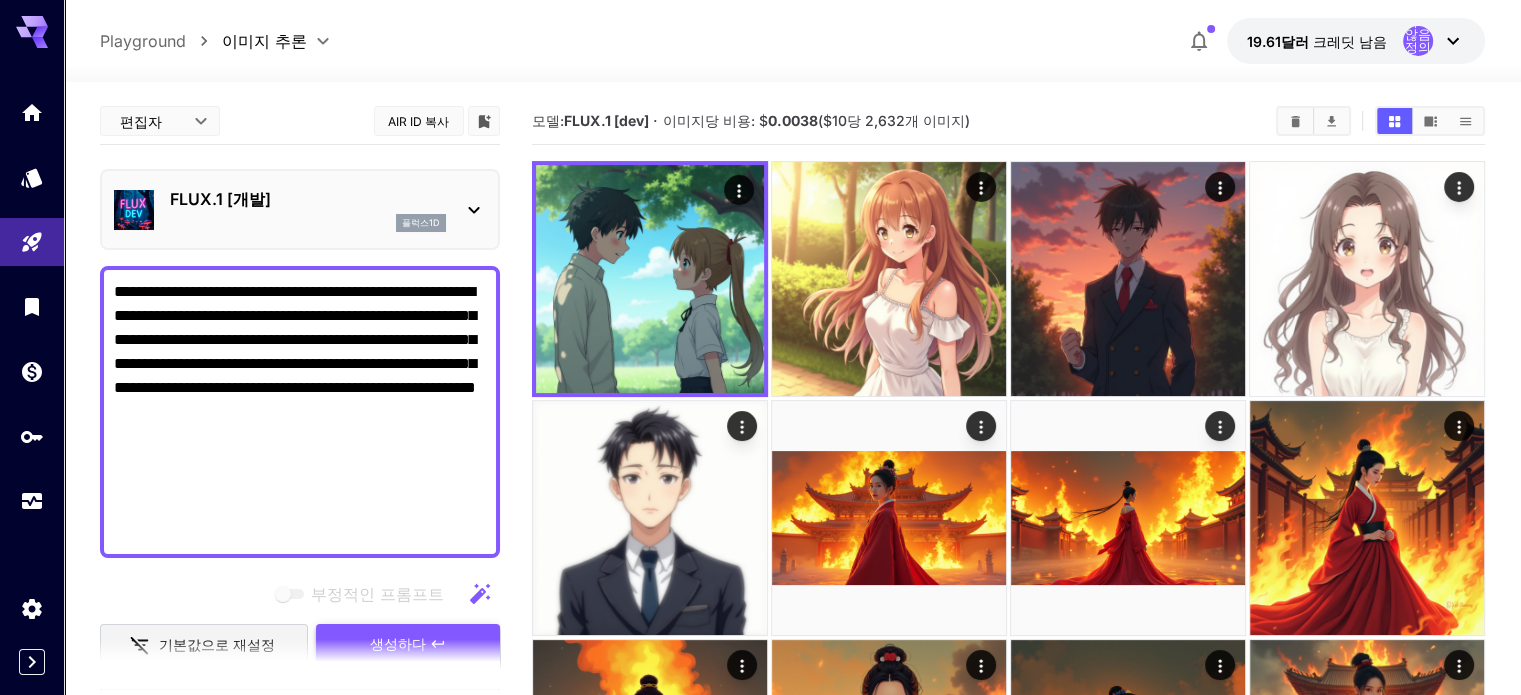 type on "**********" 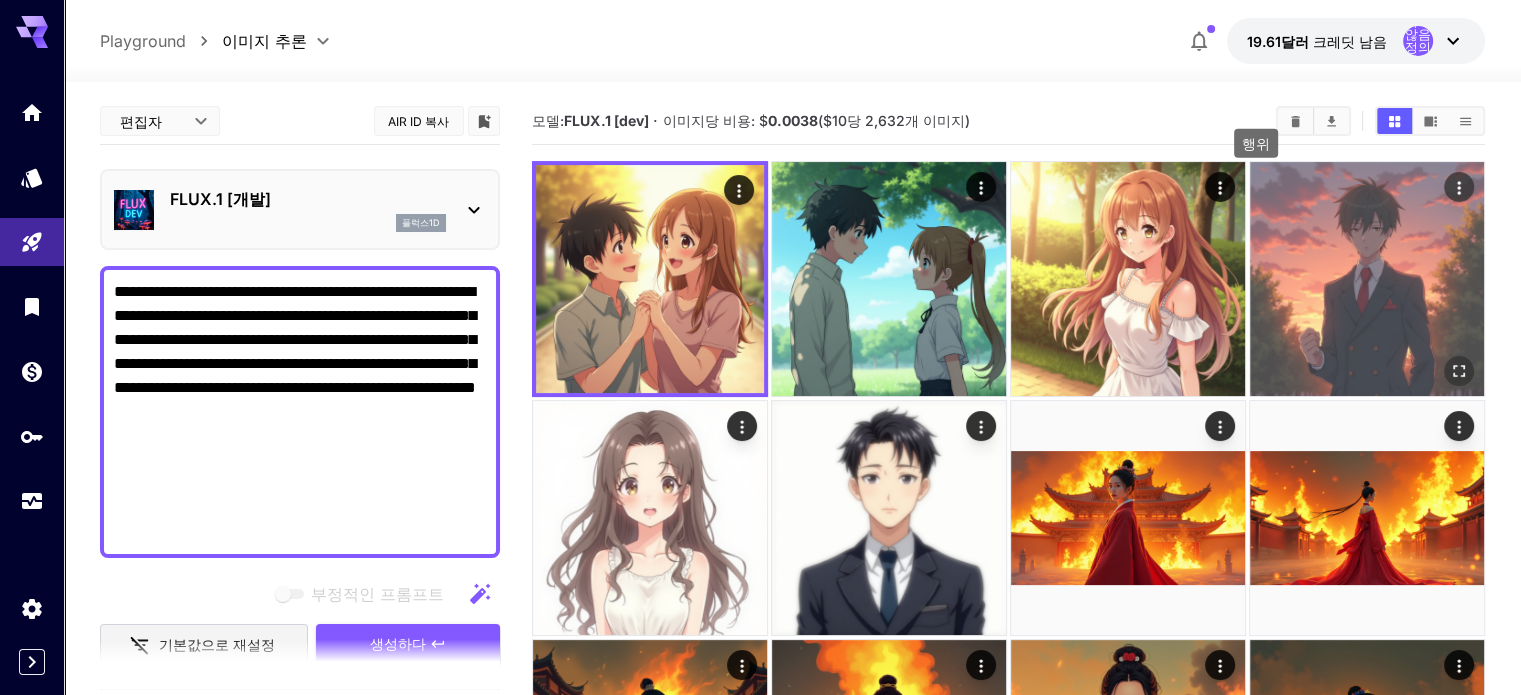 click 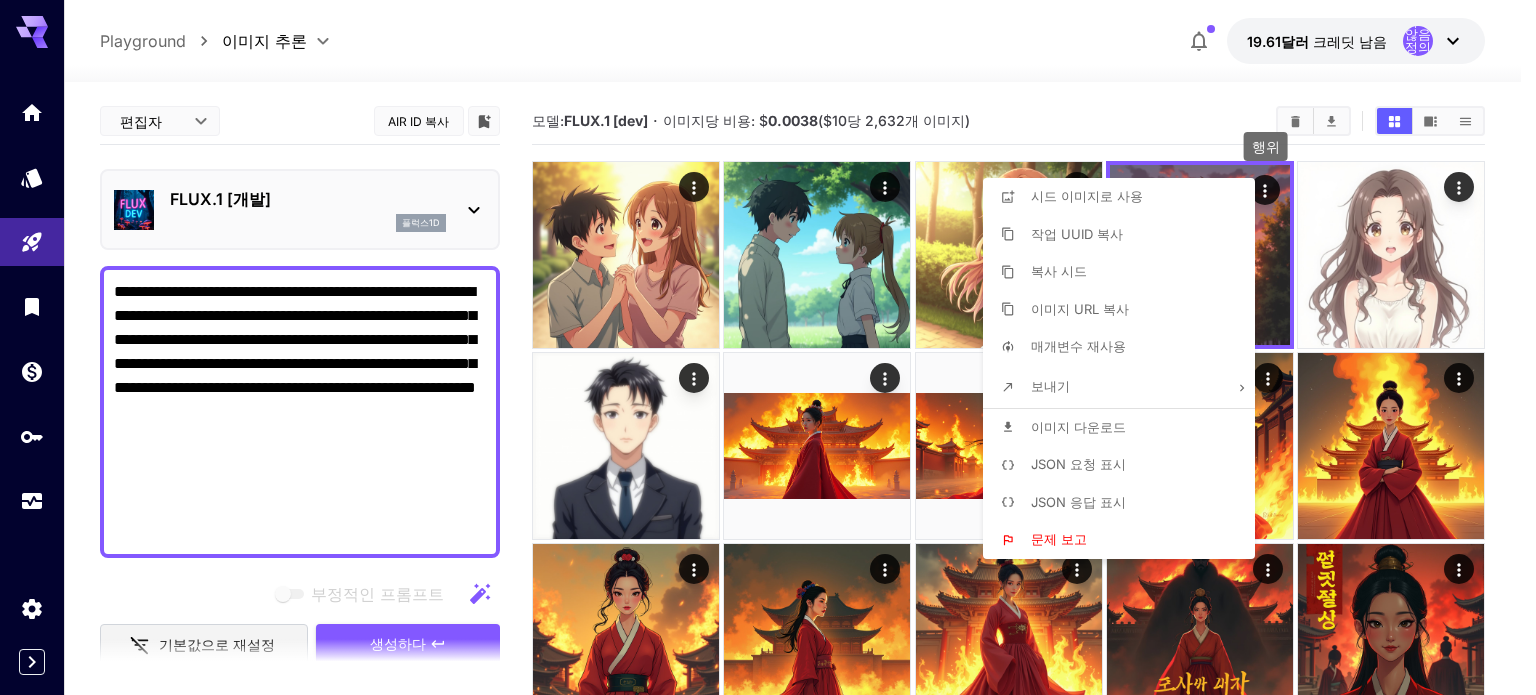 click at bounding box center [768, 347] 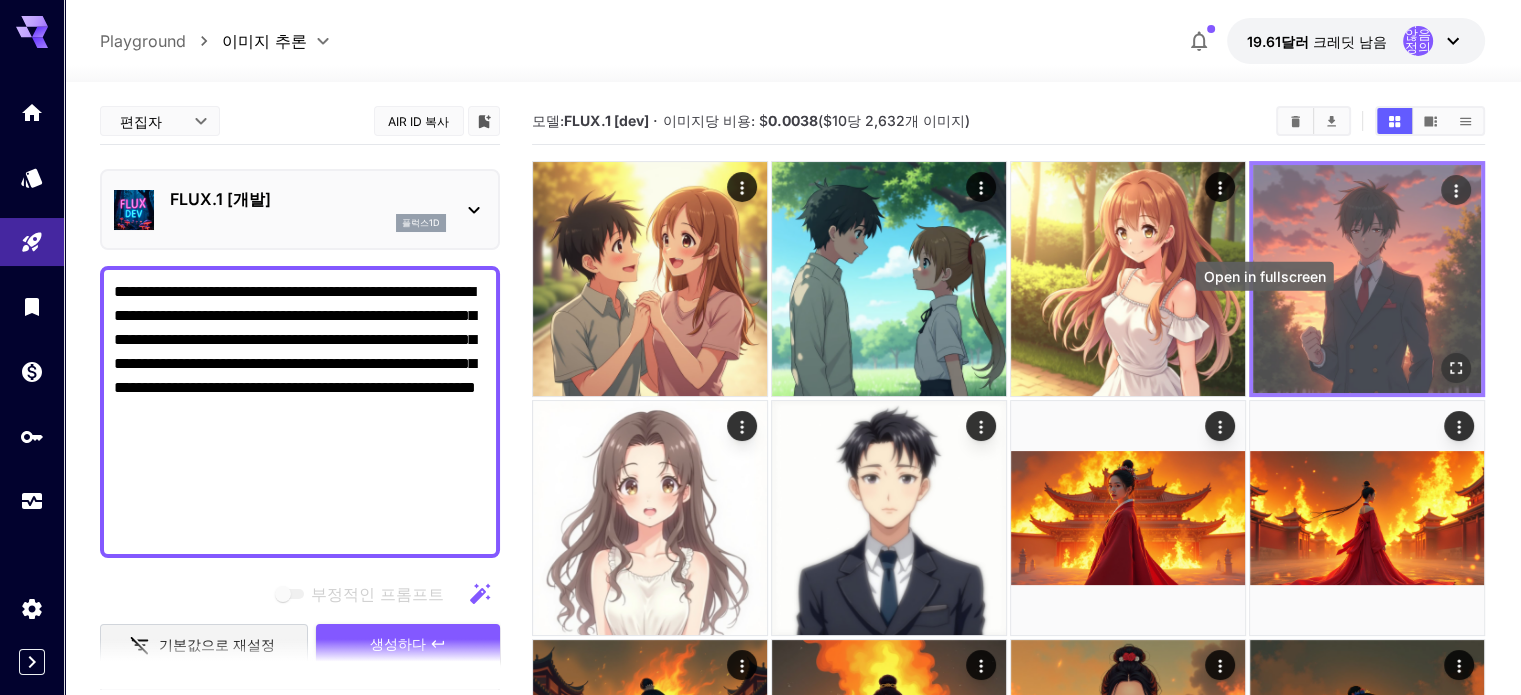 click 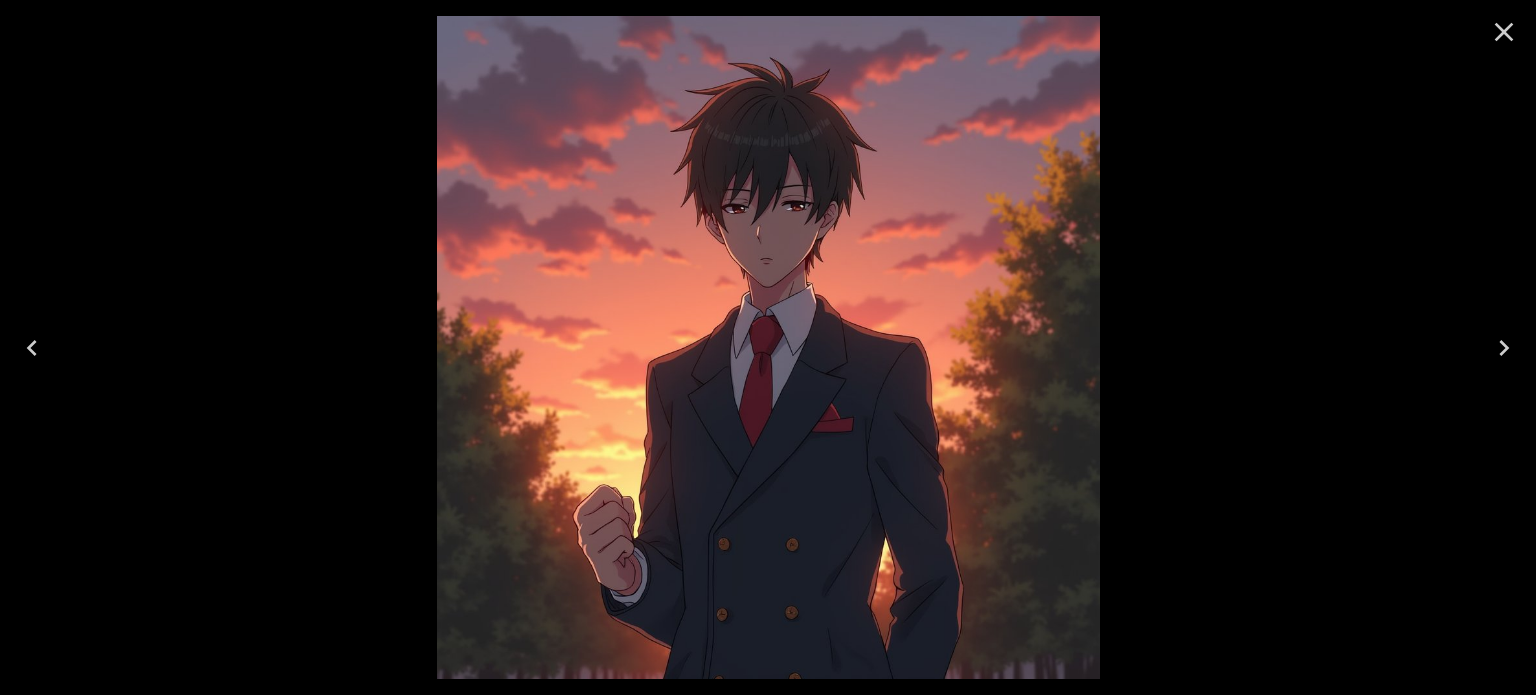 click 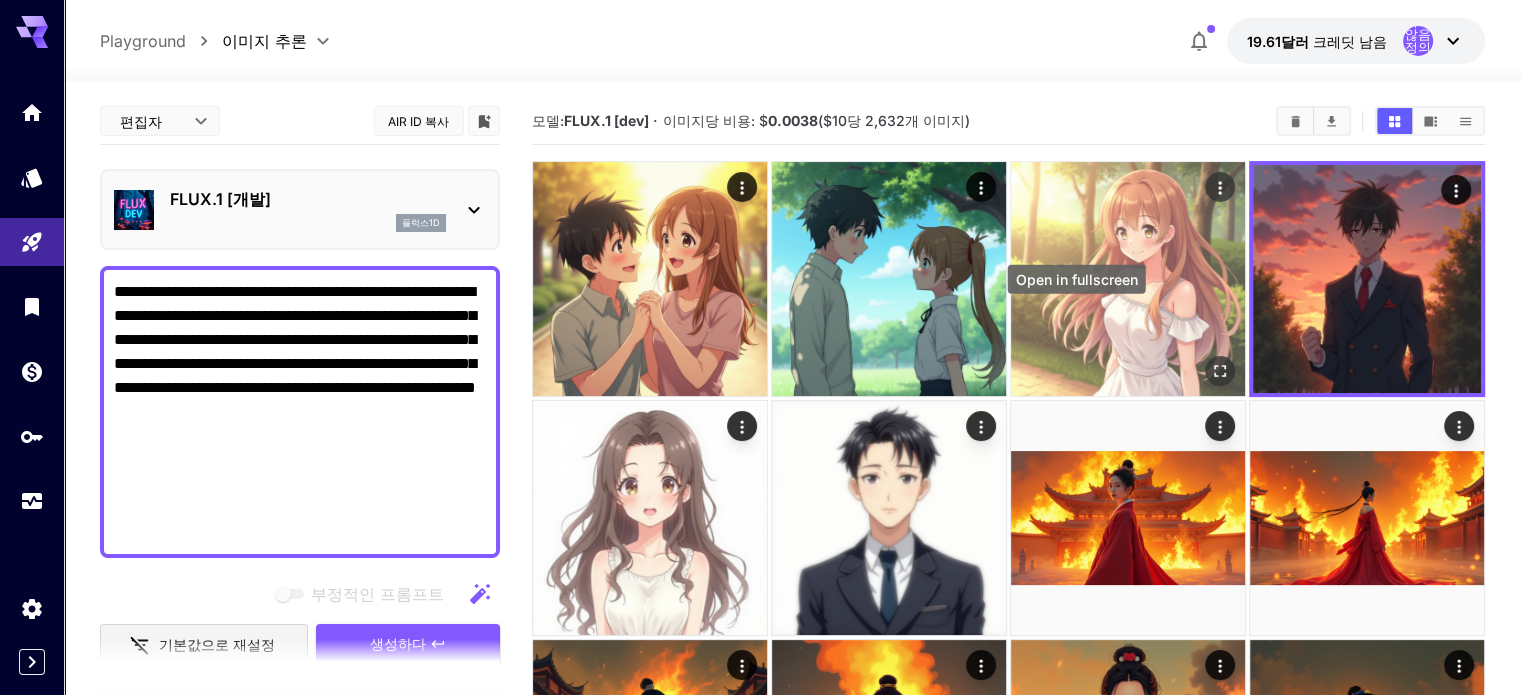 click 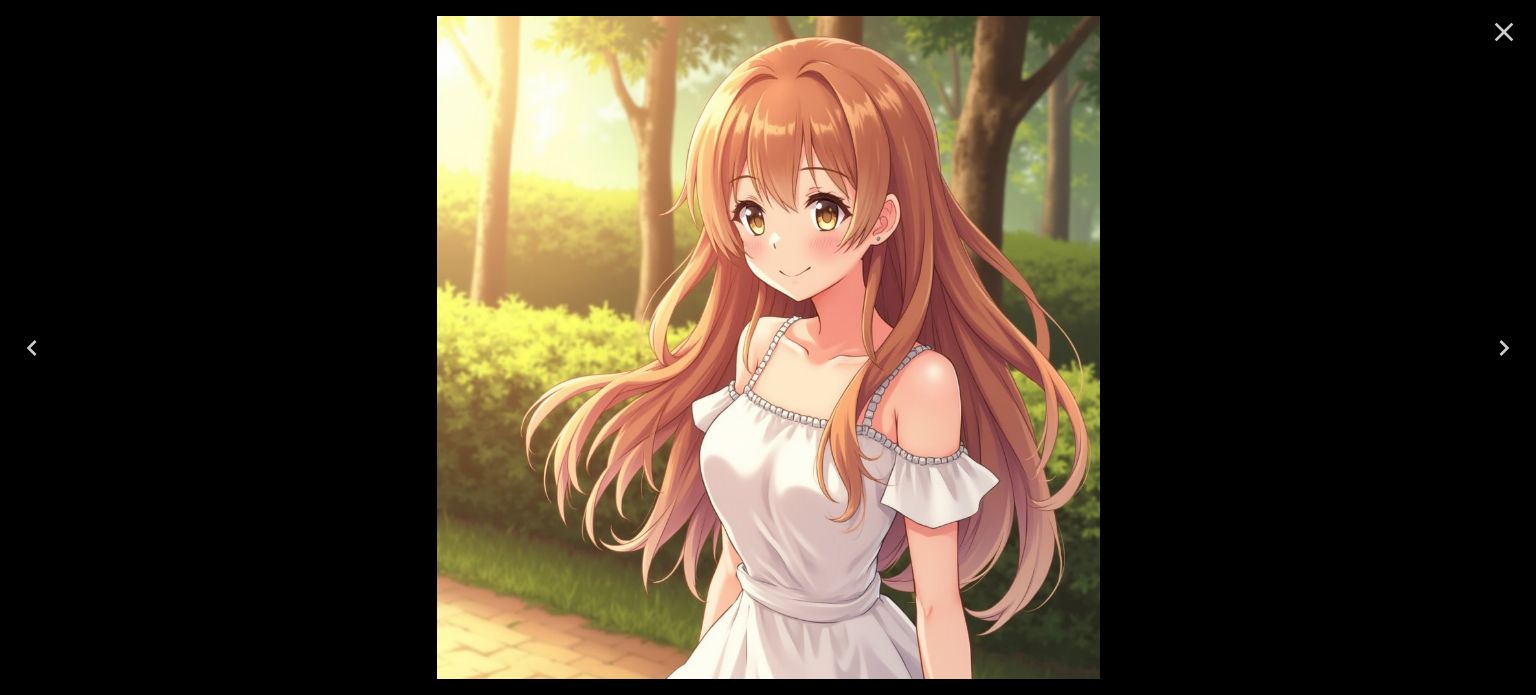 click 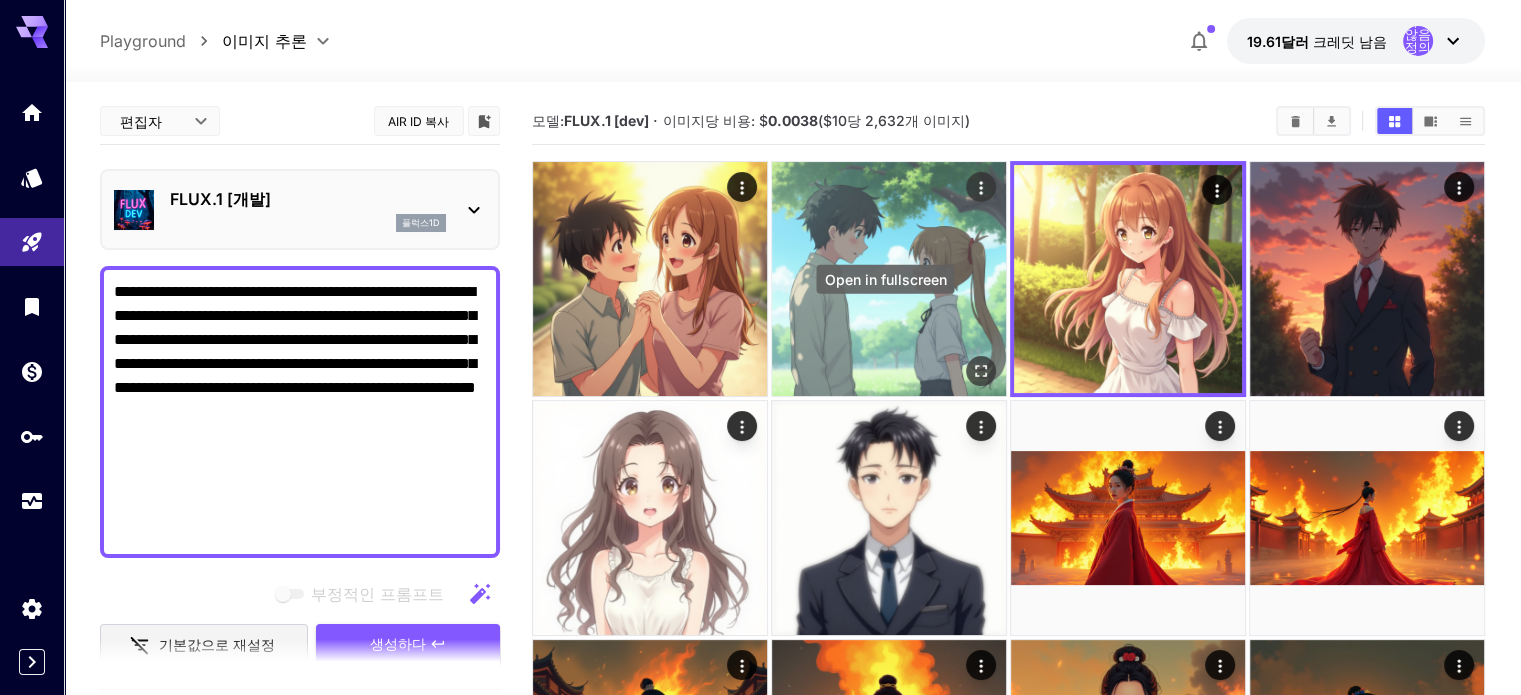 click 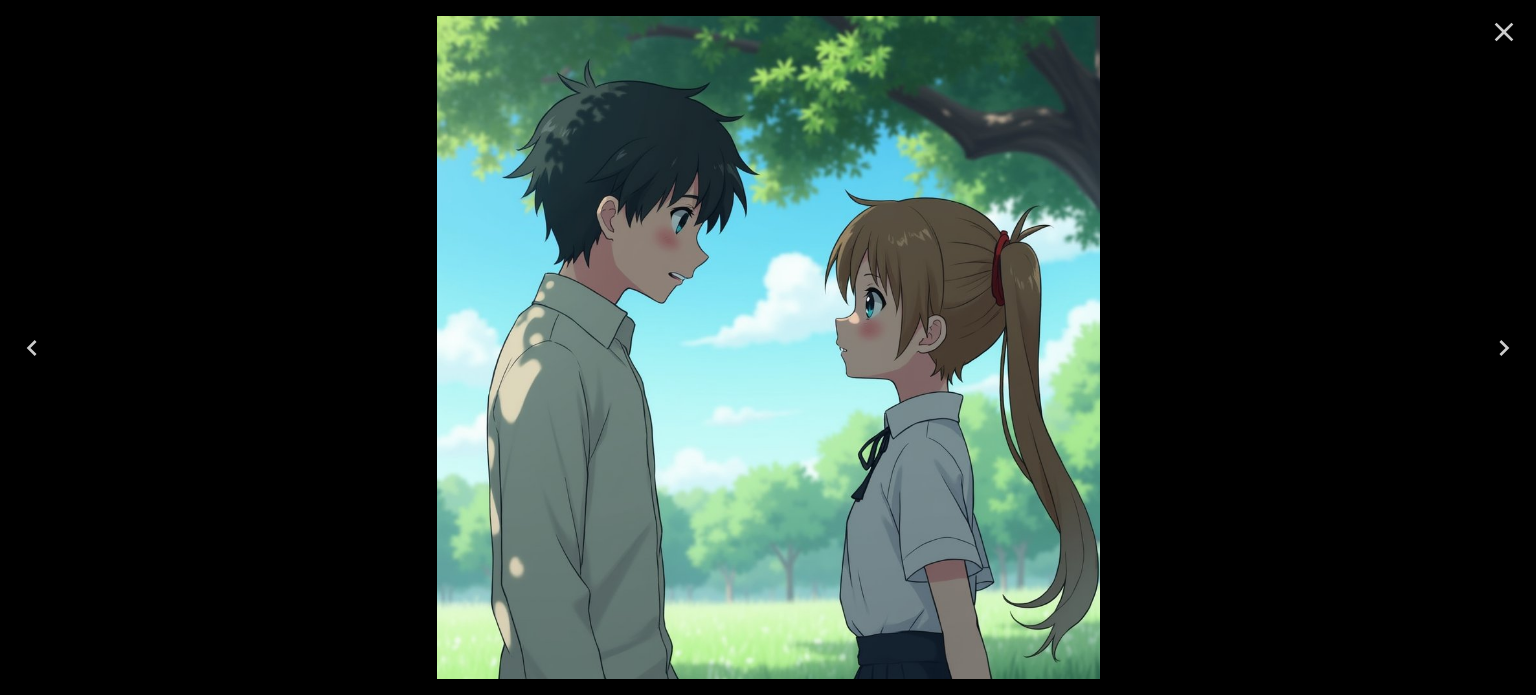 click 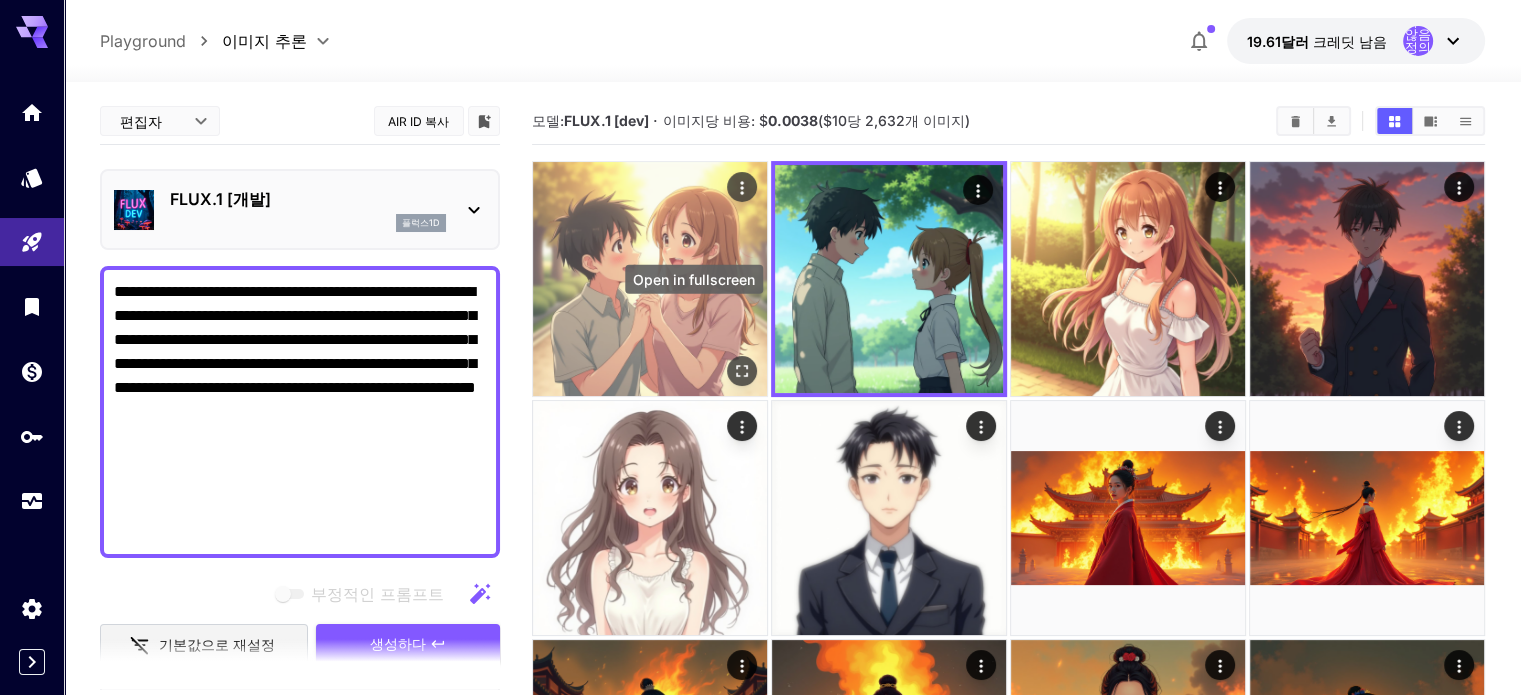 click 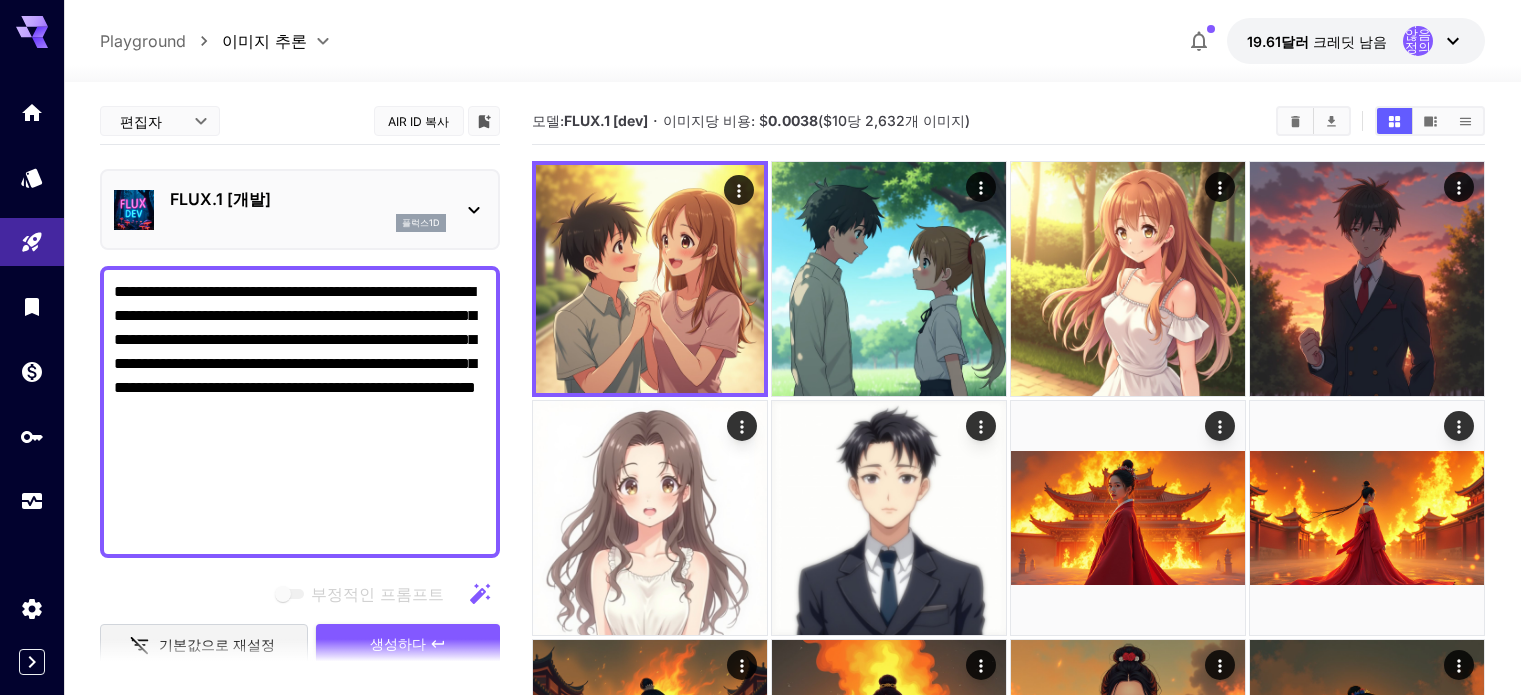 scroll, scrollTop: 0, scrollLeft: 0, axis: both 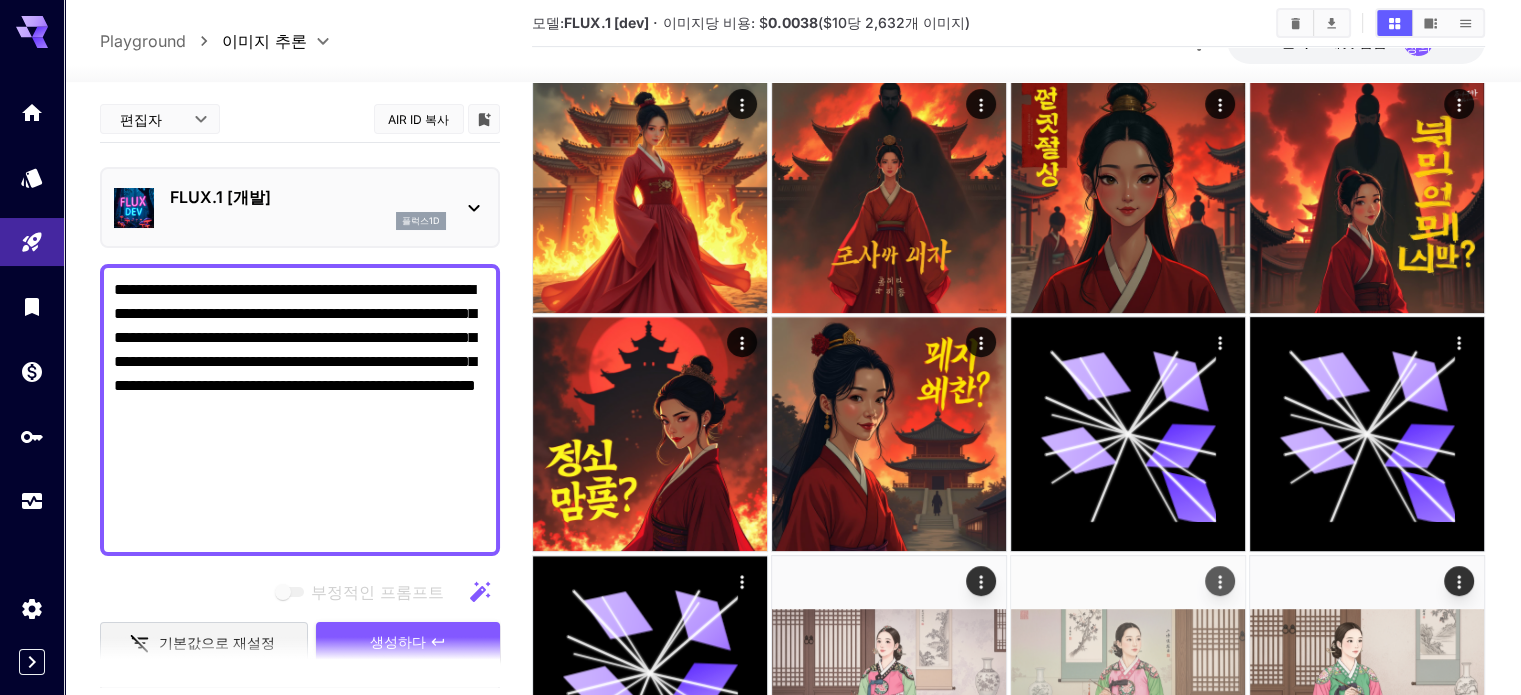 click at bounding box center (1128, 673) 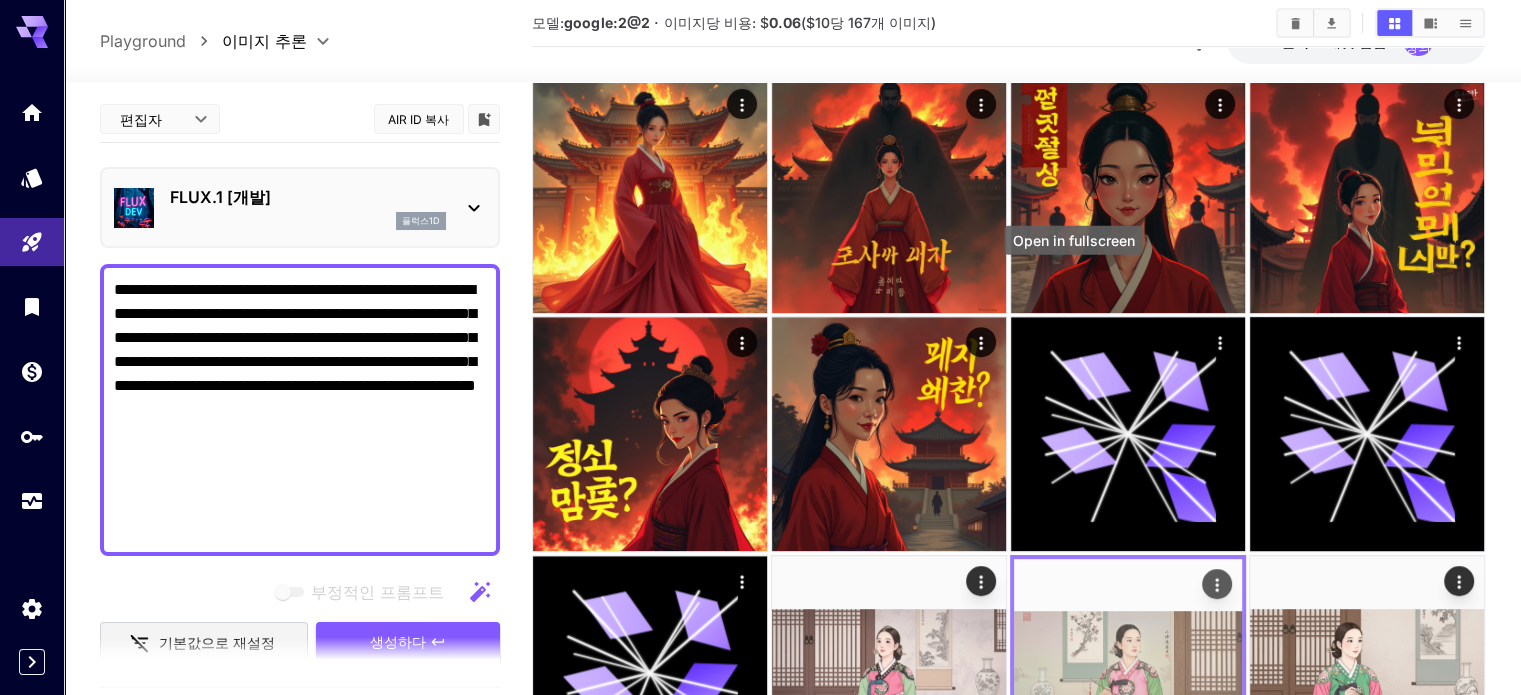 click 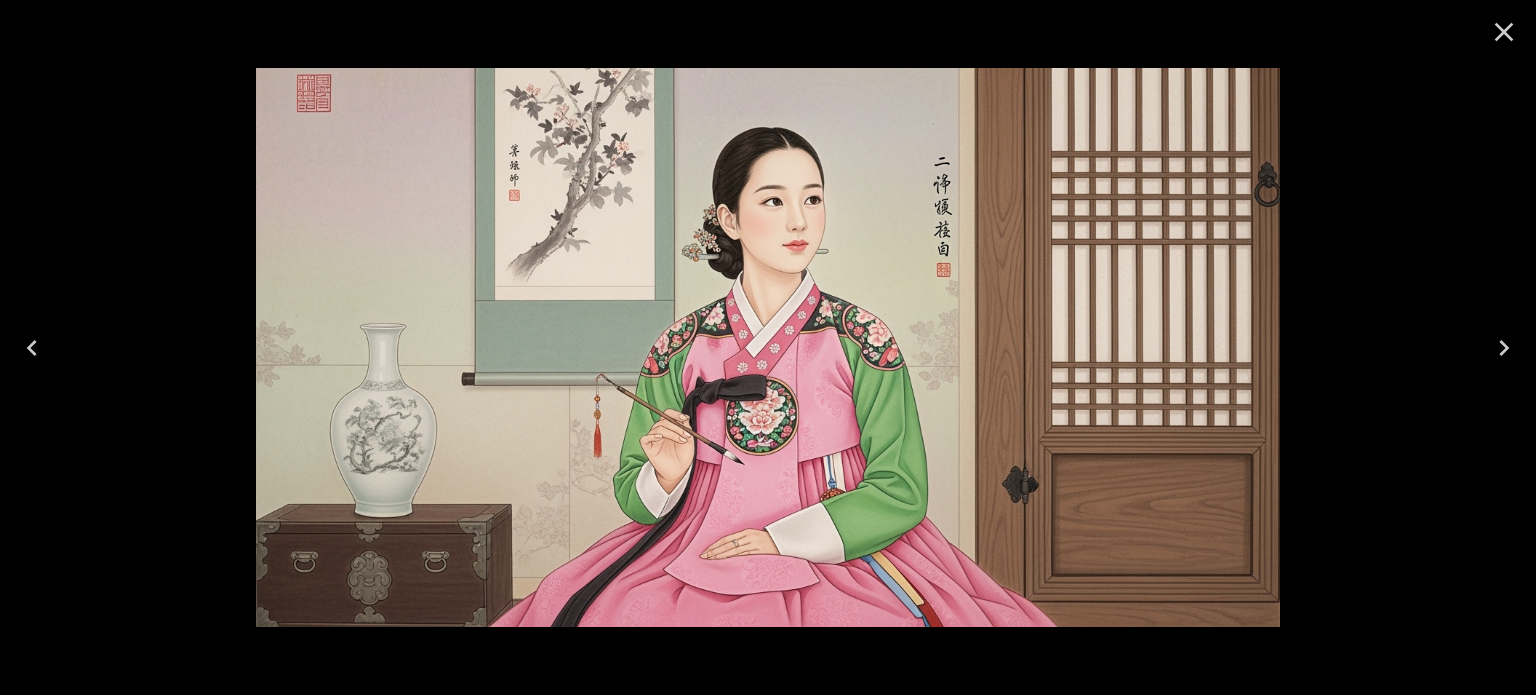 click 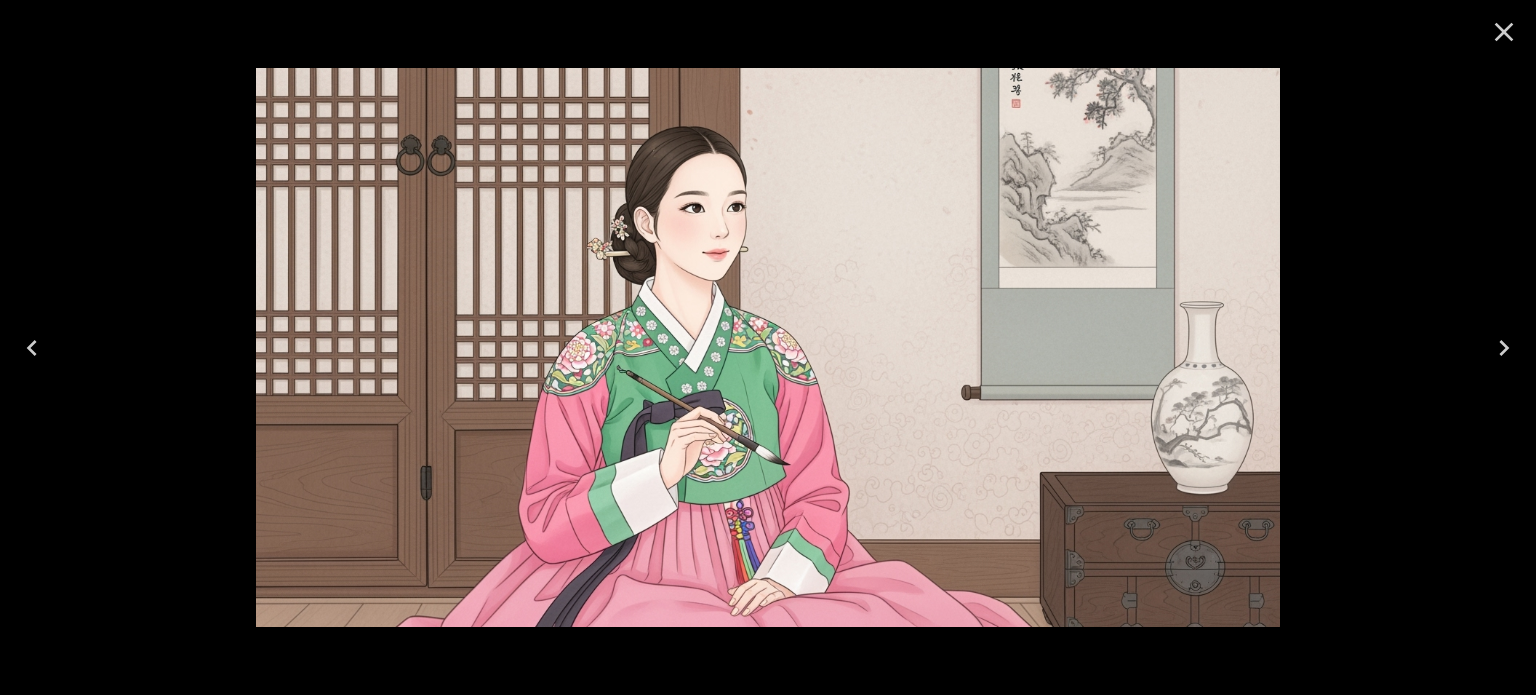 click 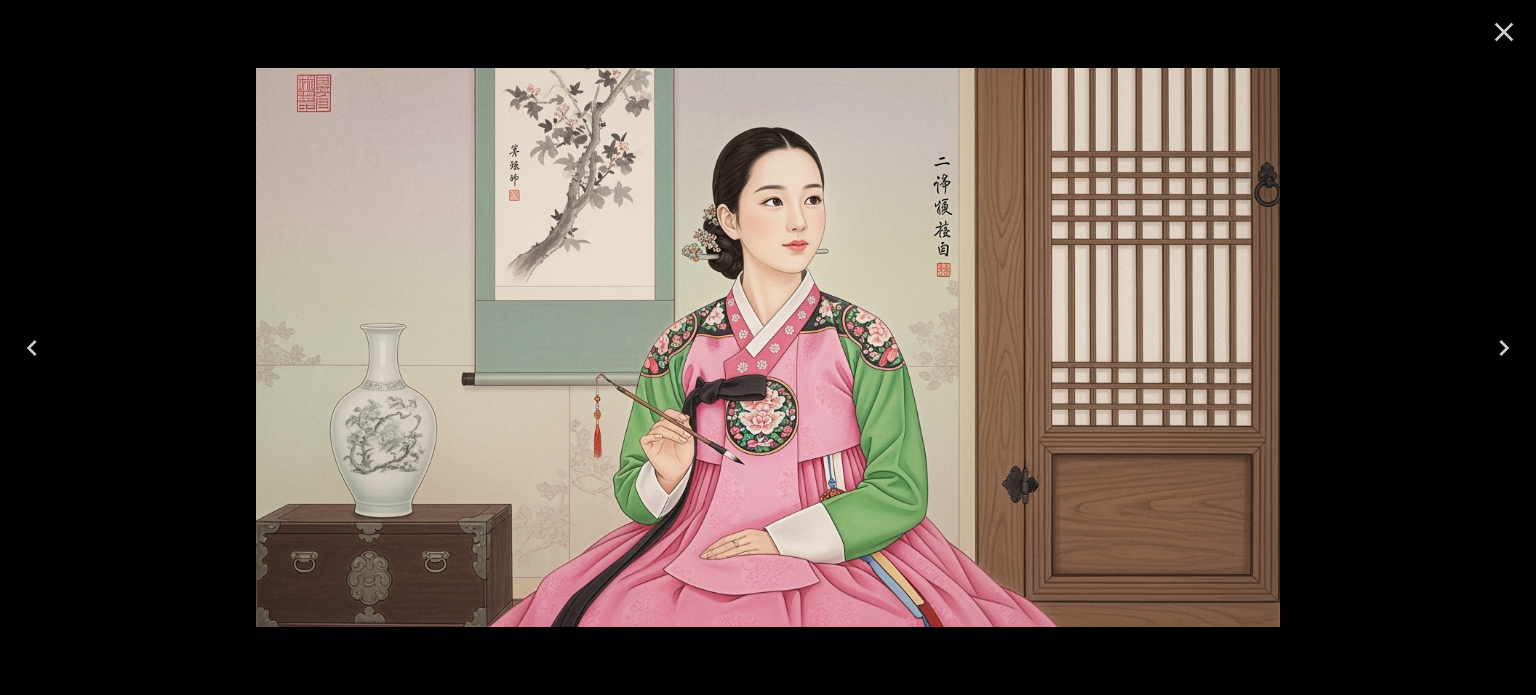 click 